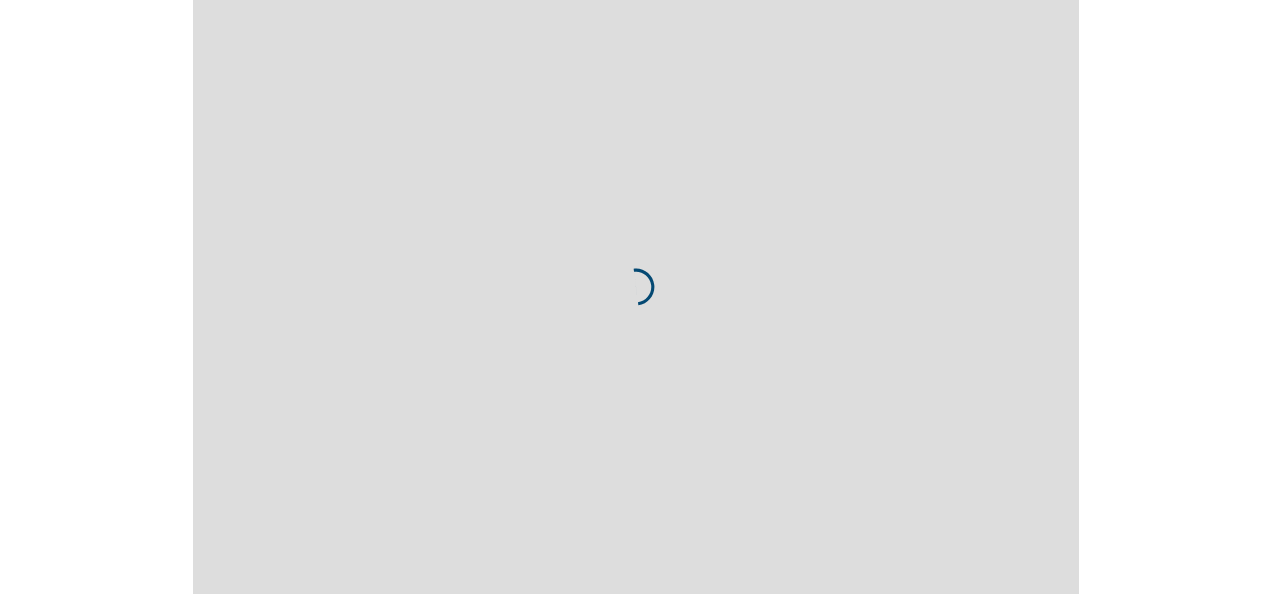 scroll, scrollTop: 0, scrollLeft: 0, axis: both 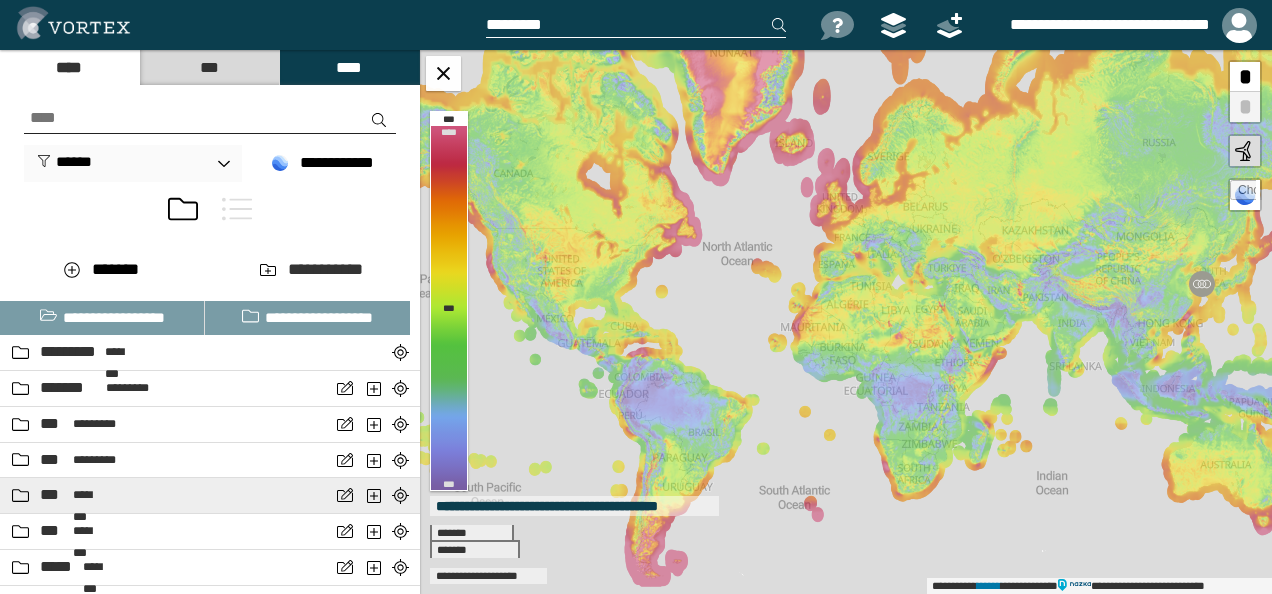 click on "********" at bounding box center [92, 495] 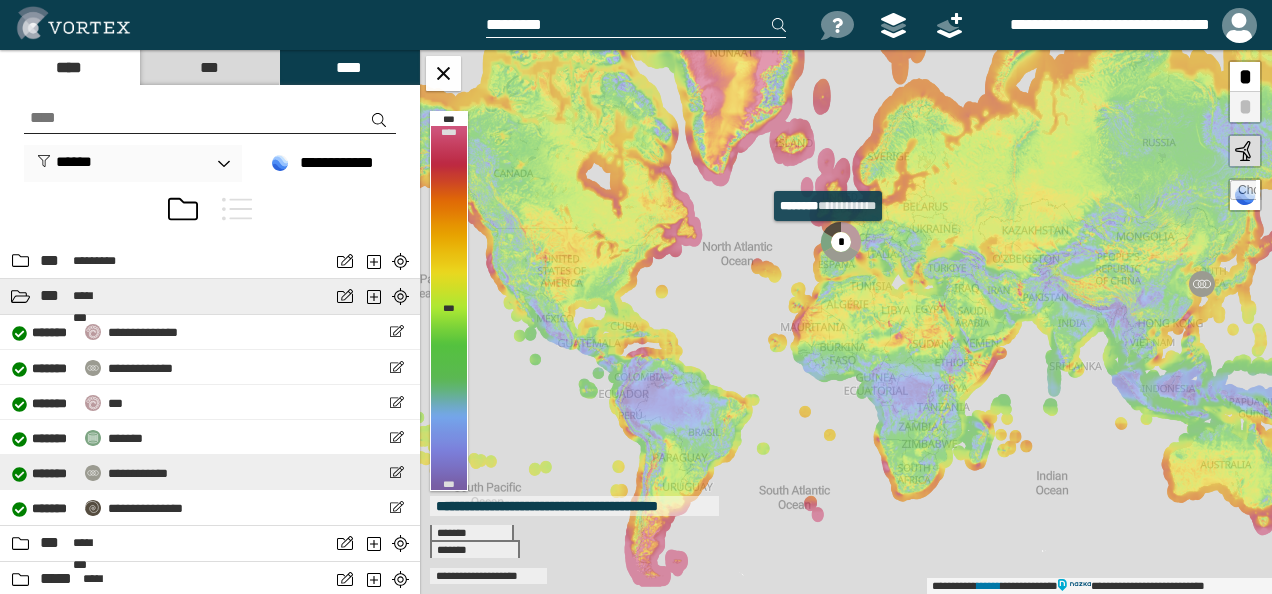 scroll, scrollTop: 200, scrollLeft: 0, axis: vertical 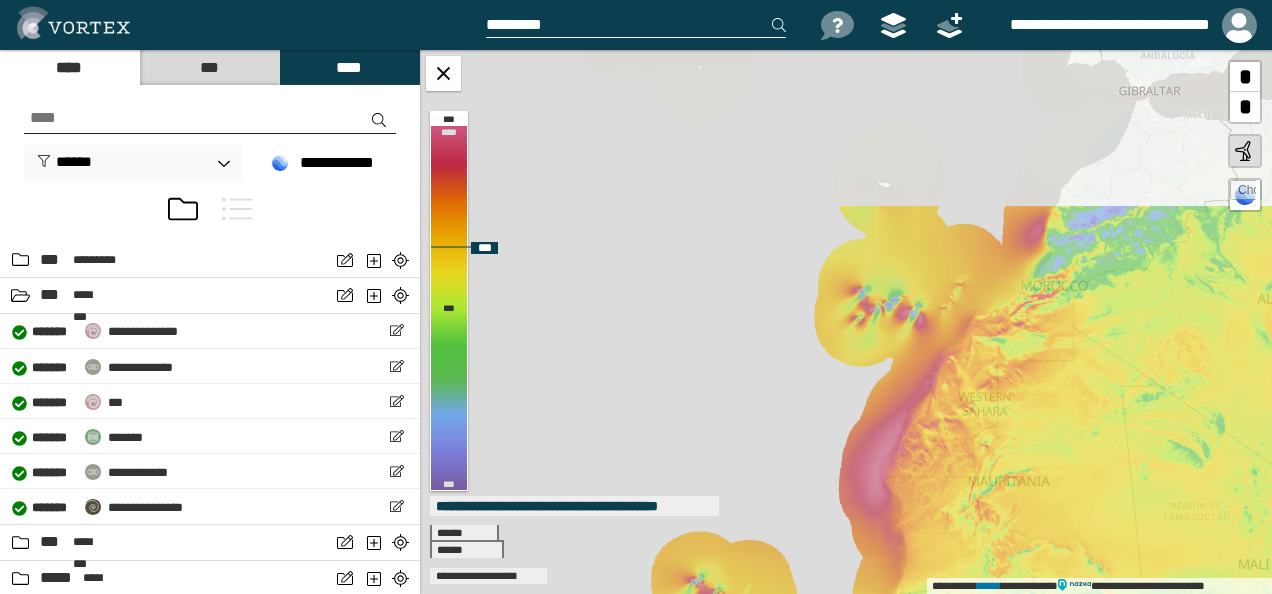 drag, startPoint x: 888, startPoint y: 282, endPoint x: 946, endPoint y: 535, distance: 259.56308 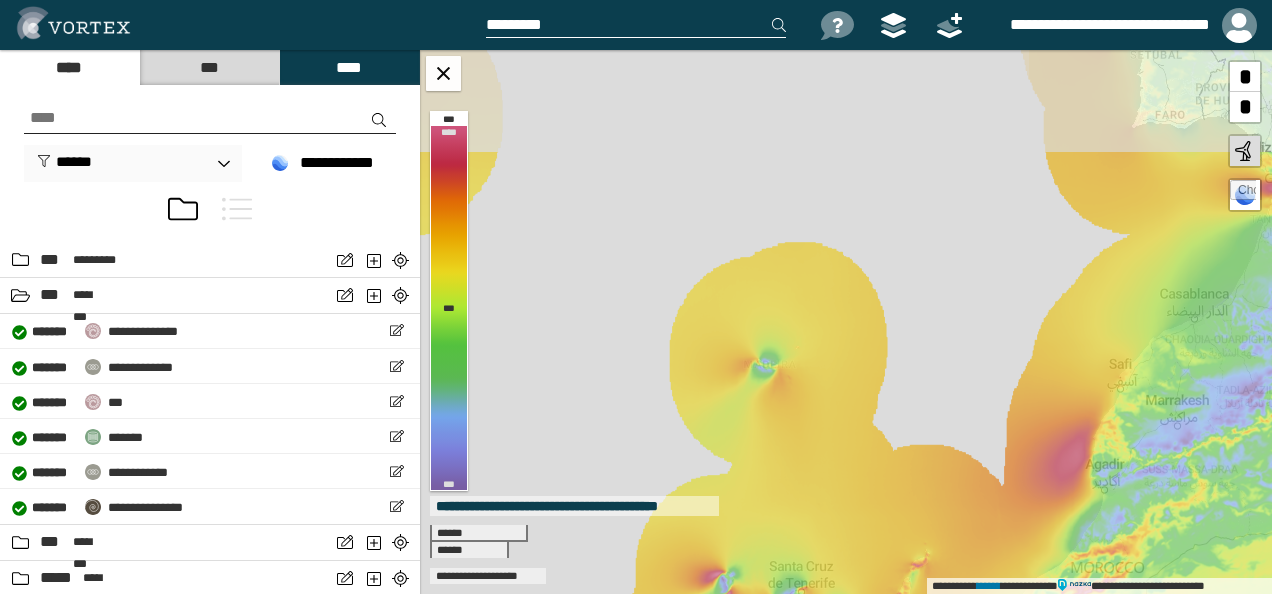 drag, startPoint x: 1022, startPoint y: 318, endPoint x: 1008, endPoint y: 645, distance: 327.29956 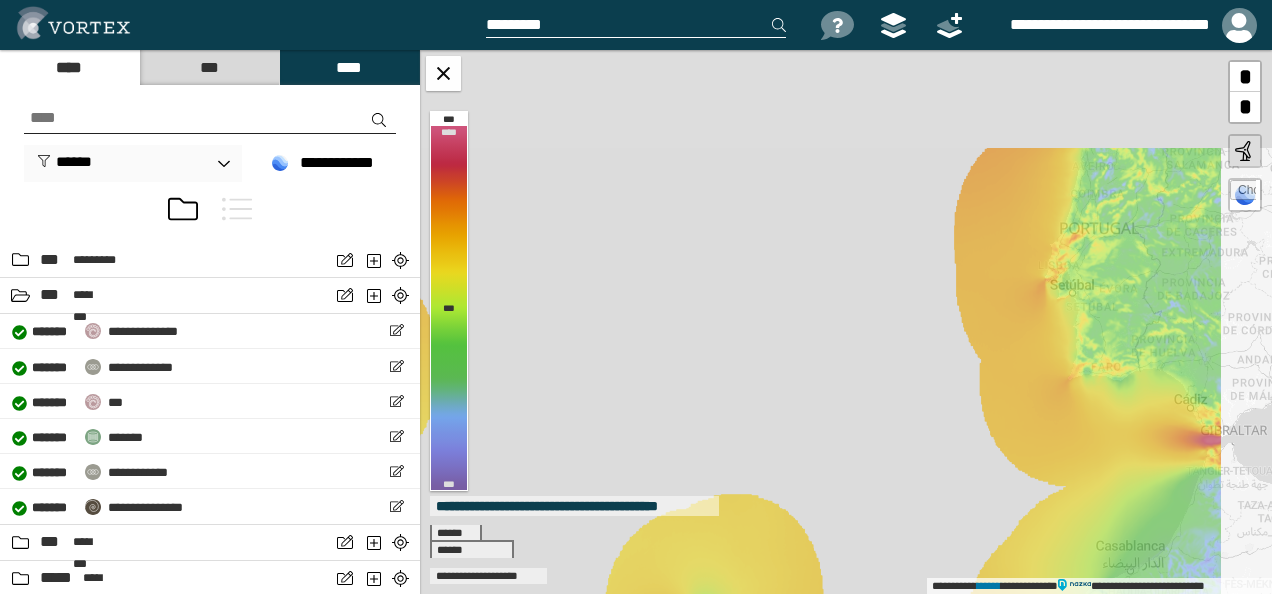 drag, startPoint x: 1054, startPoint y: 246, endPoint x: 990, endPoint y: 498, distance: 260 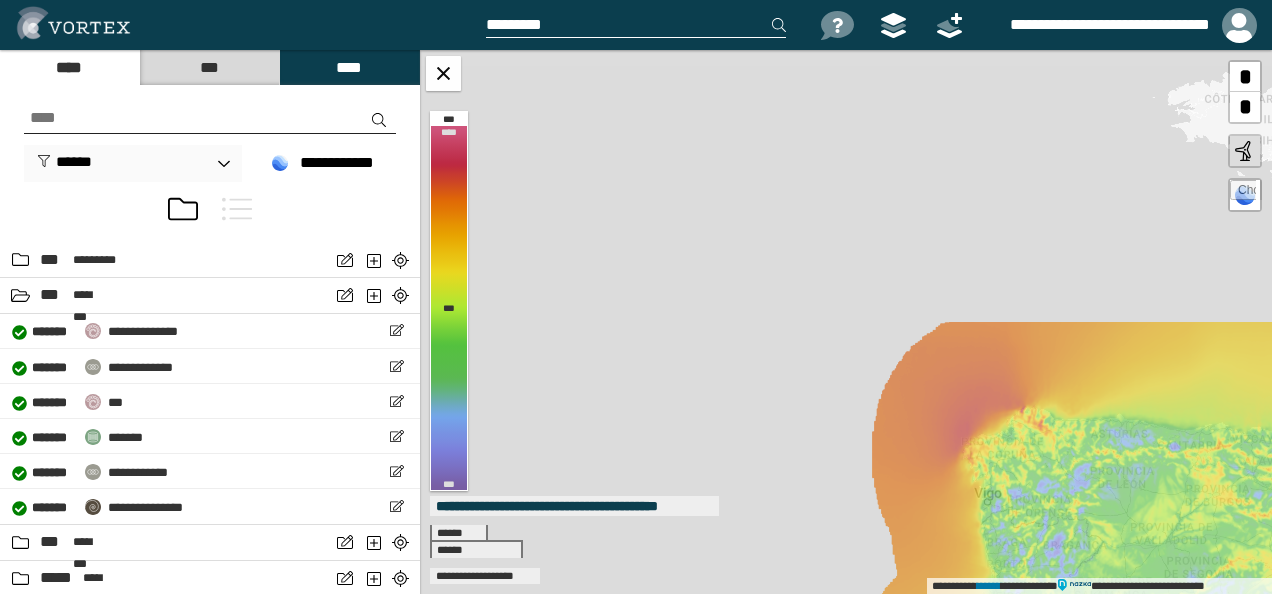 drag, startPoint x: 1070, startPoint y: 186, endPoint x: 1080, endPoint y: 430, distance: 244.20483 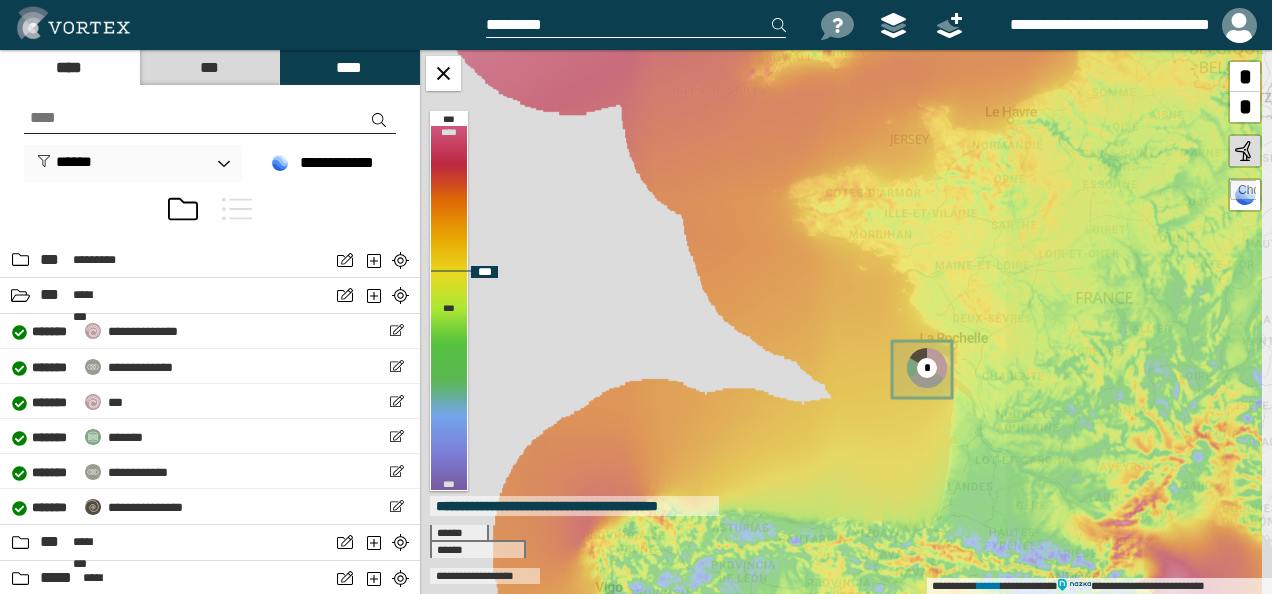 drag, startPoint x: 1198, startPoint y: 212, endPoint x: 858, endPoint y: 470, distance: 426.80676 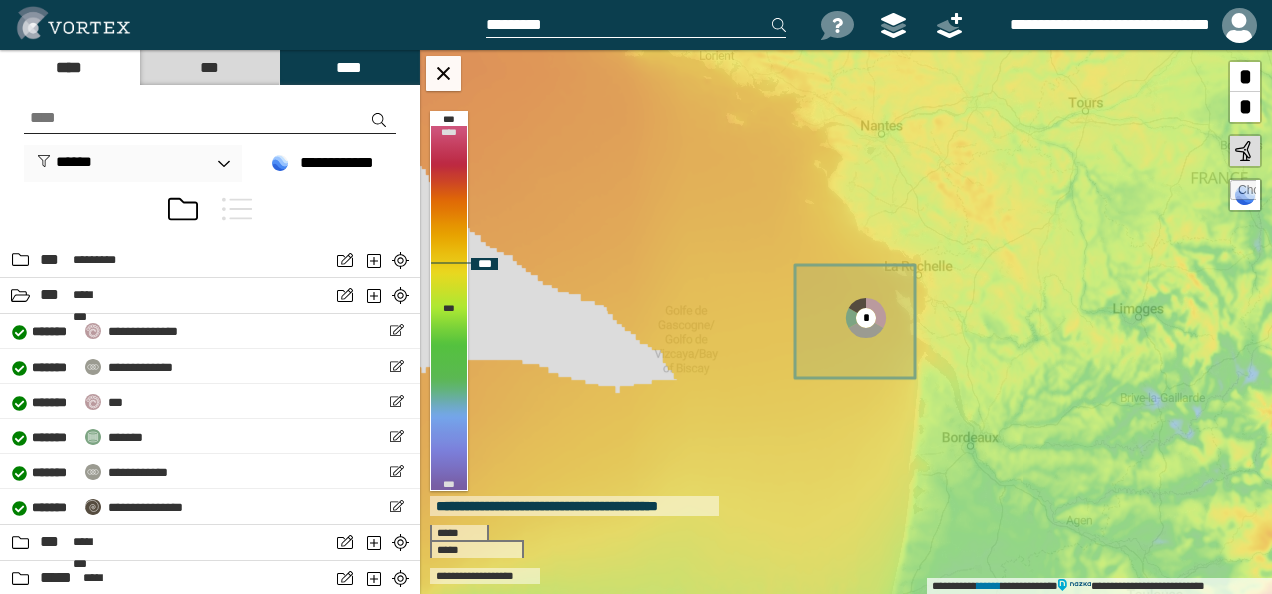 drag, startPoint x: 1003, startPoint y: 387, endPoint x: 853, endPoint y: 432, distance: 156.6046 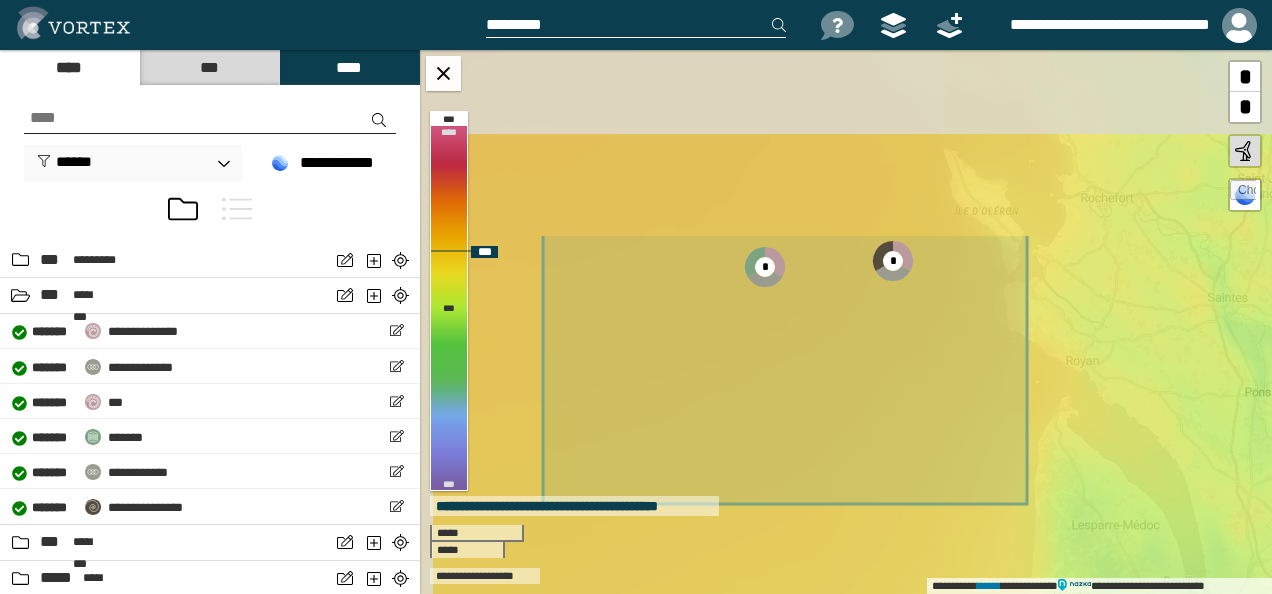 drag, startPoint x: 896, startPoint y: 187, endPoint x: 920, endPoint y: 410, distance: 224.28777 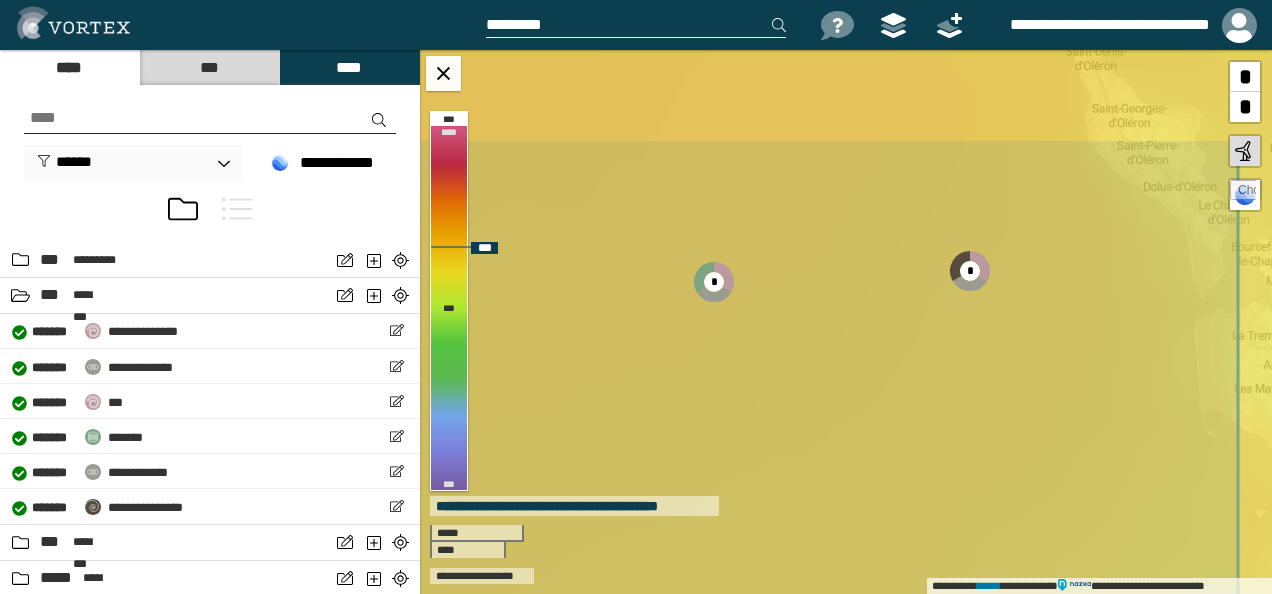 drag, startPoint x: 818, startPoint y: 269, endPoint x: 884, endPoint y: 437, distance: 180.49931 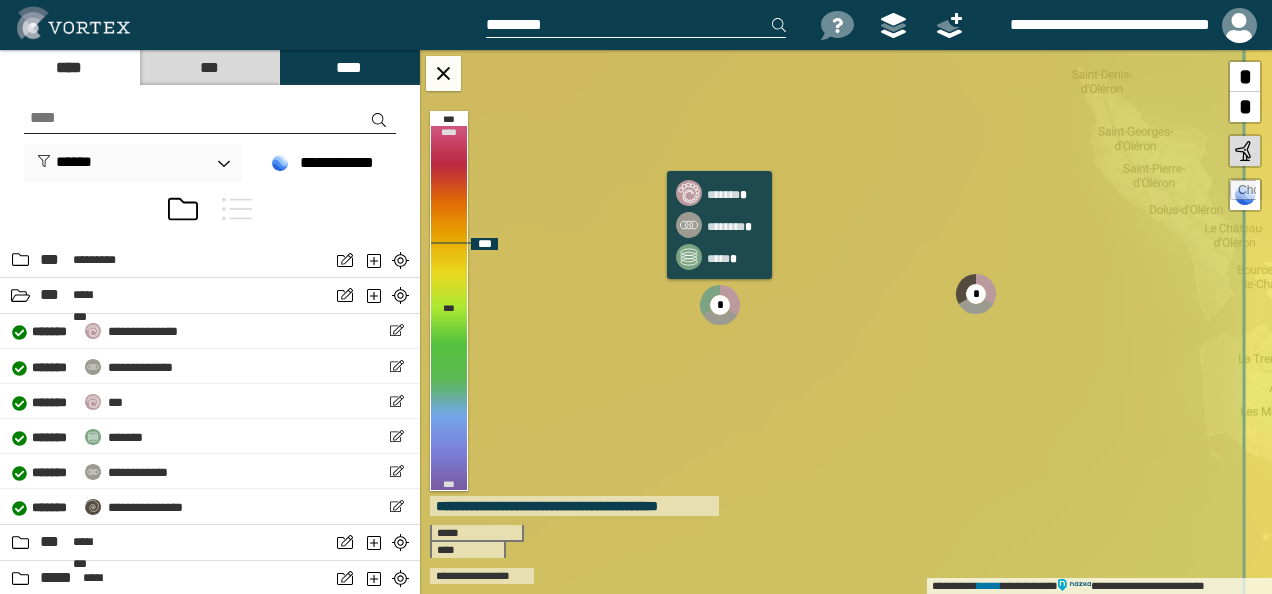 click on "*" at bounding box center [720, 305] 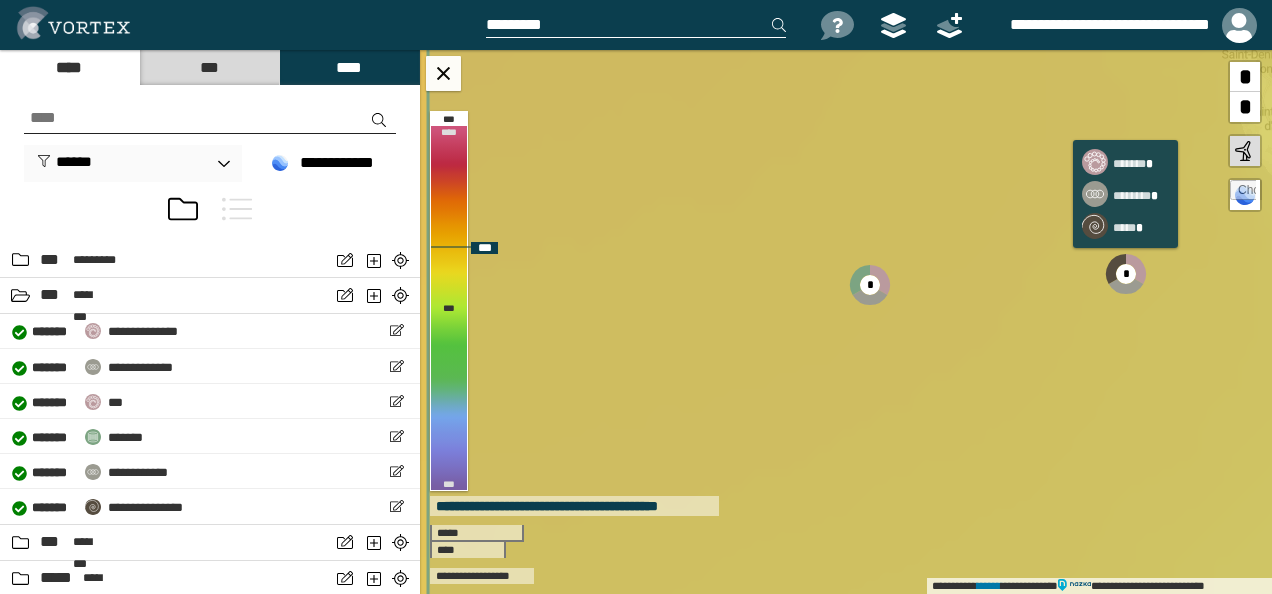 click on "*" at bounding box center (1126, 274) 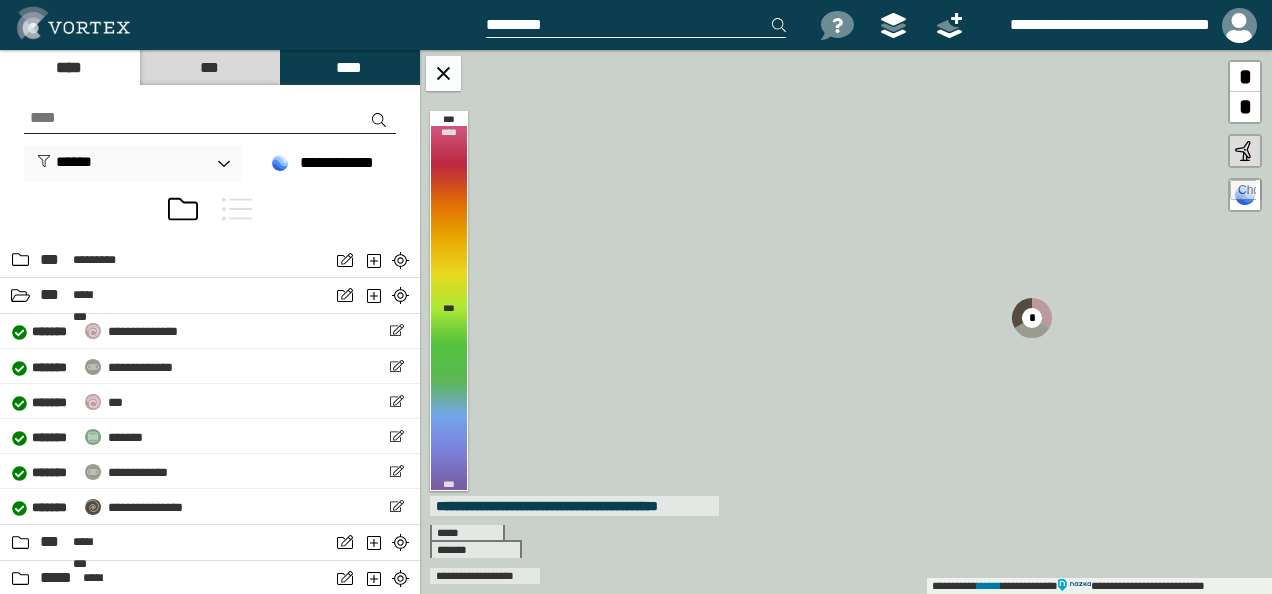 click at bounding box center [1245, 151] 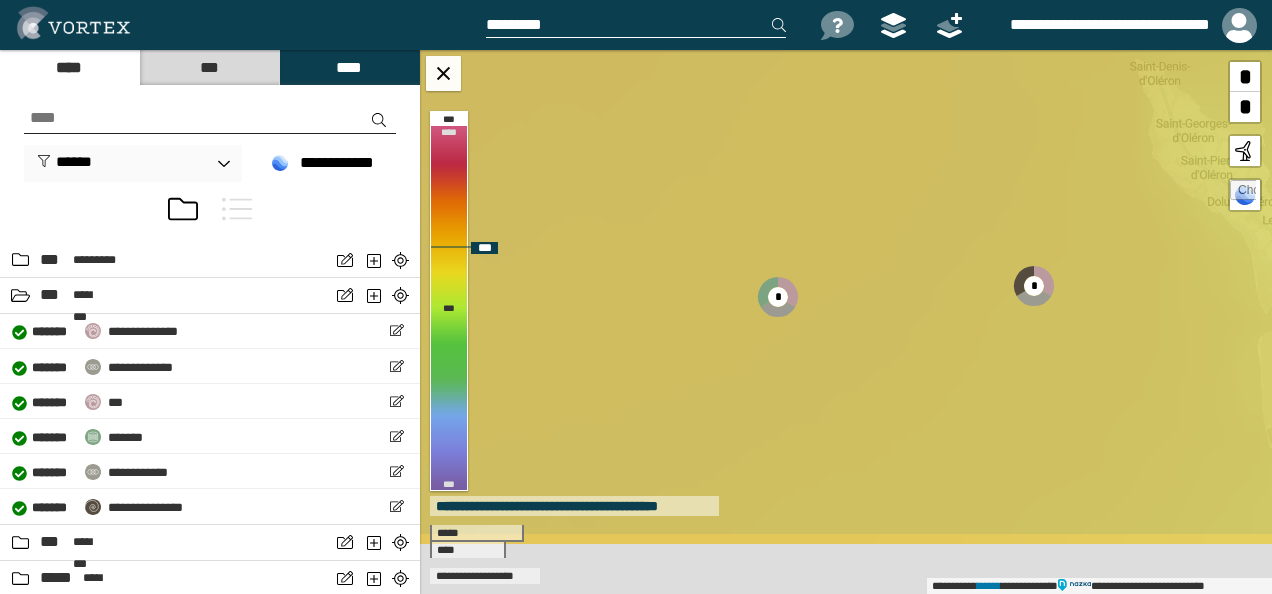 drag, startPoint x: 1024, startPoint y: 510, endPoint x: 1021, endPoint y: 284, distance: 226.01991 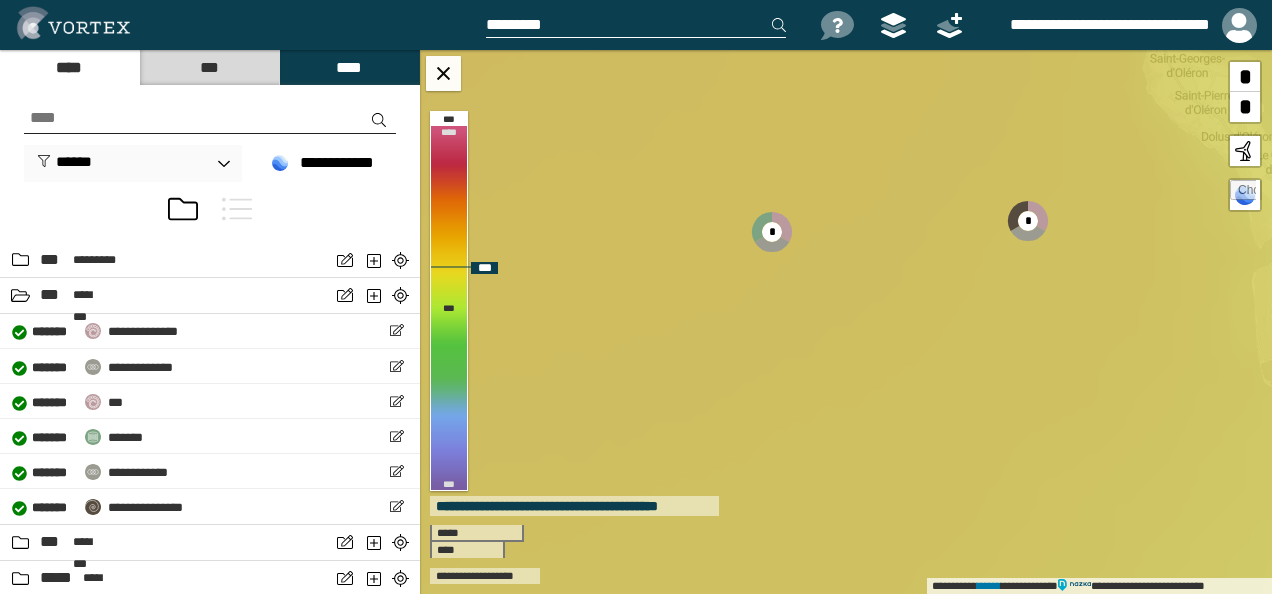 click at bounding box center [1245, 151] 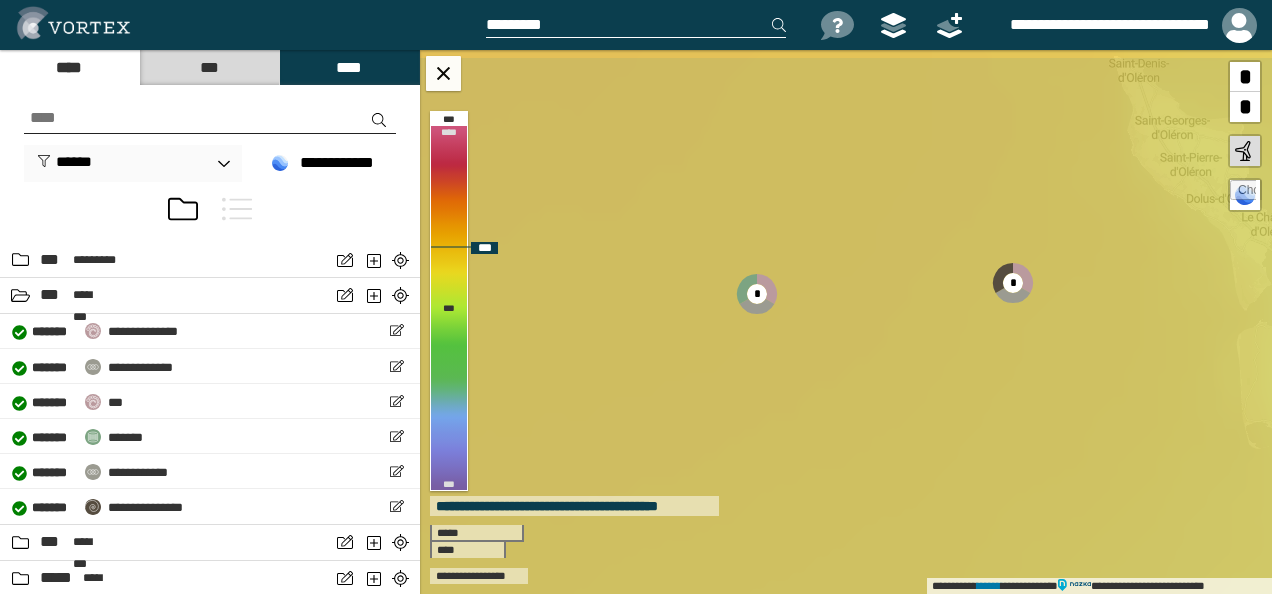 drag, startPoint x: 916, startPoint y: 270, endPoint x: 900, endPoint y: 332, distance: 64.03124 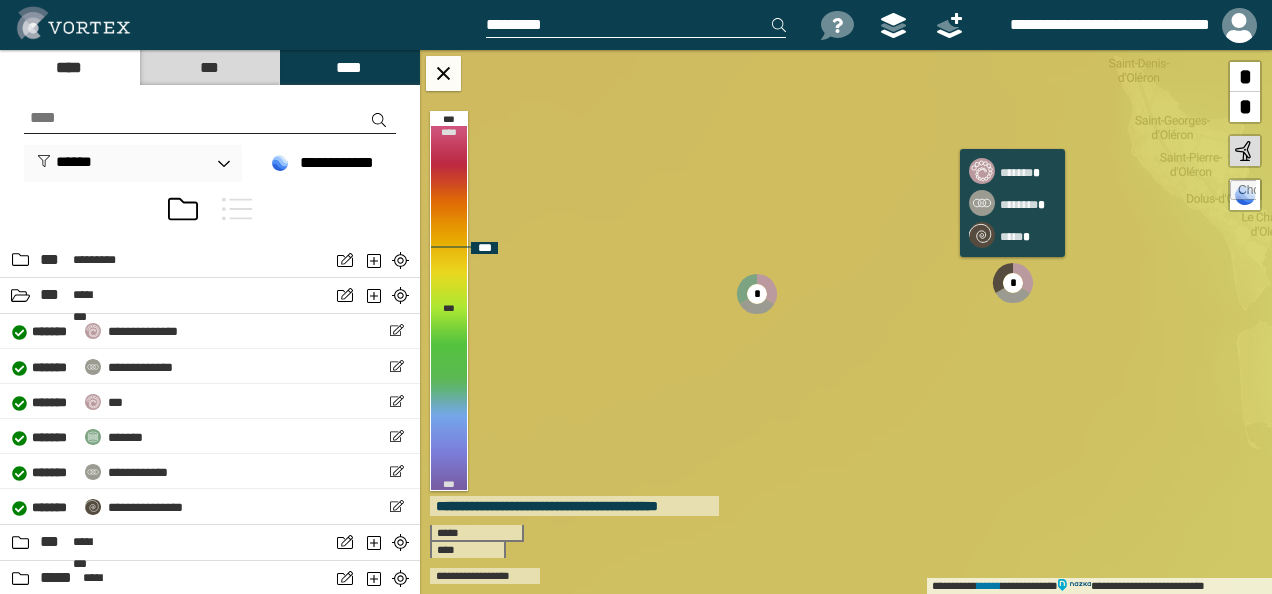 click 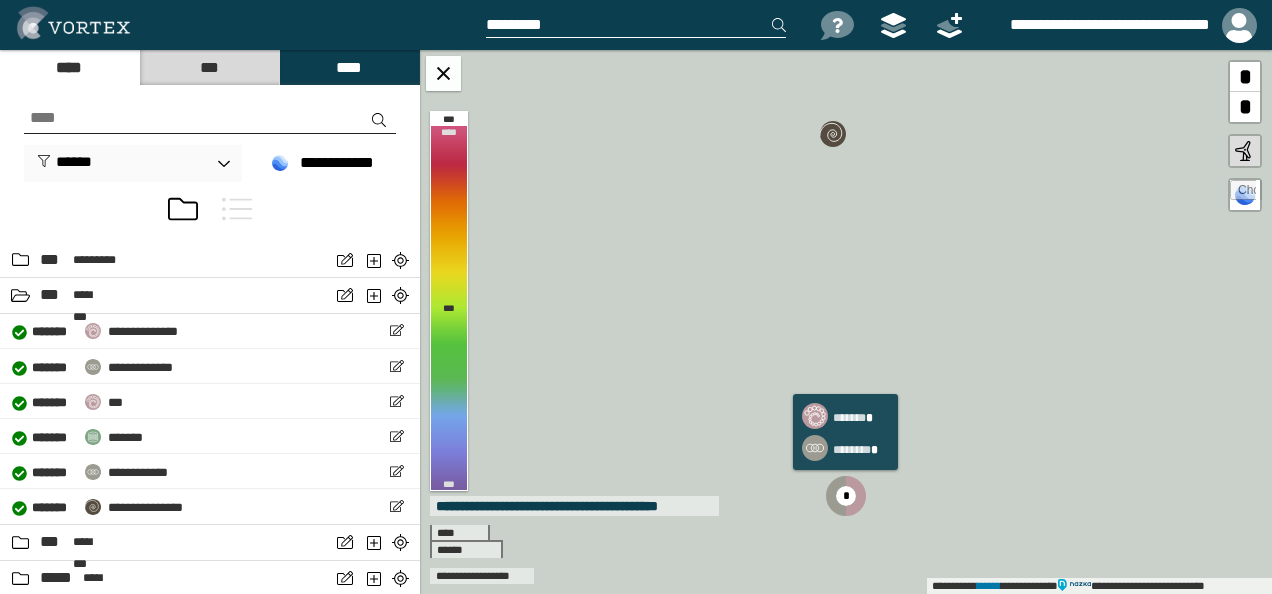 click 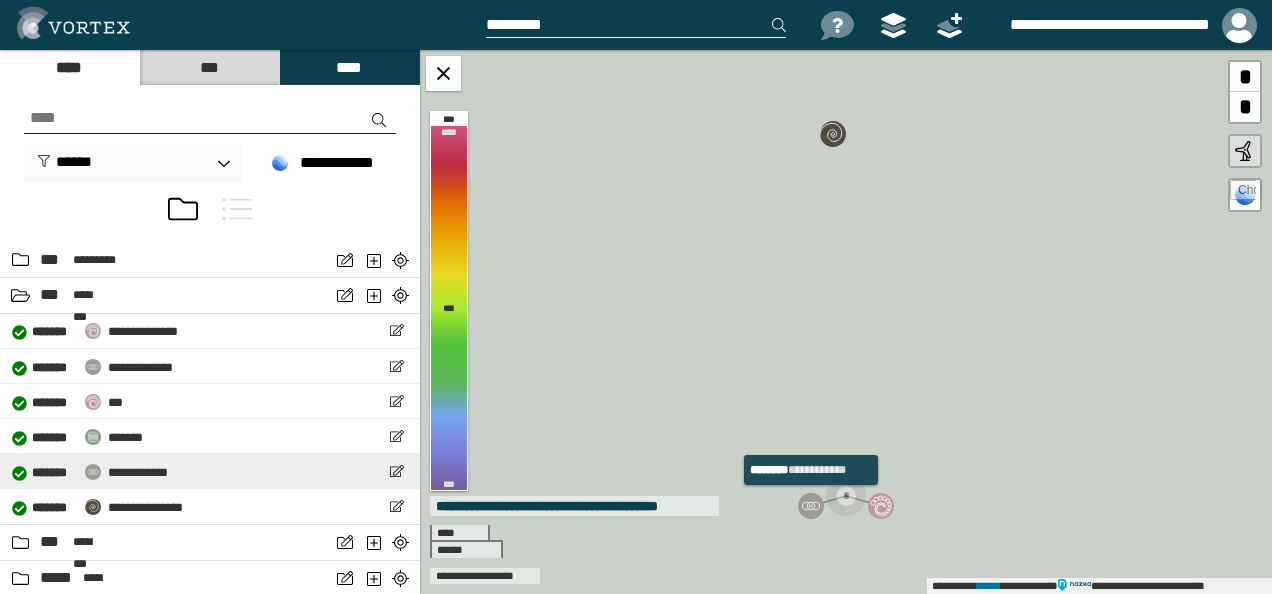 click on "* ******" at bounding box center [54, 473] 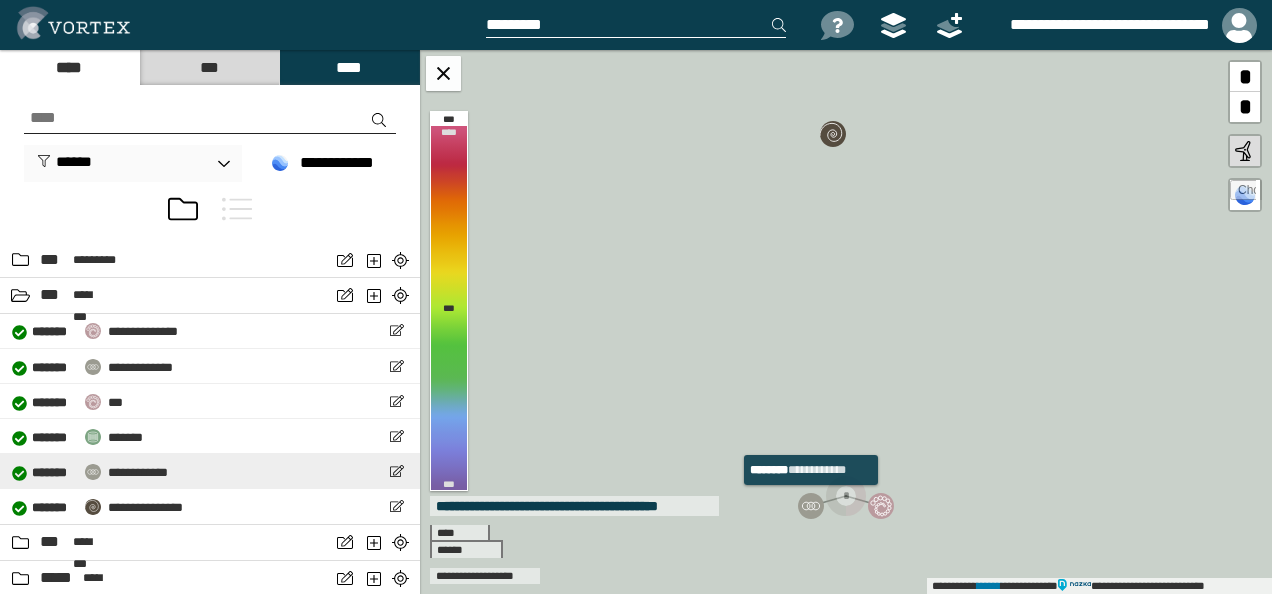 select on "**" 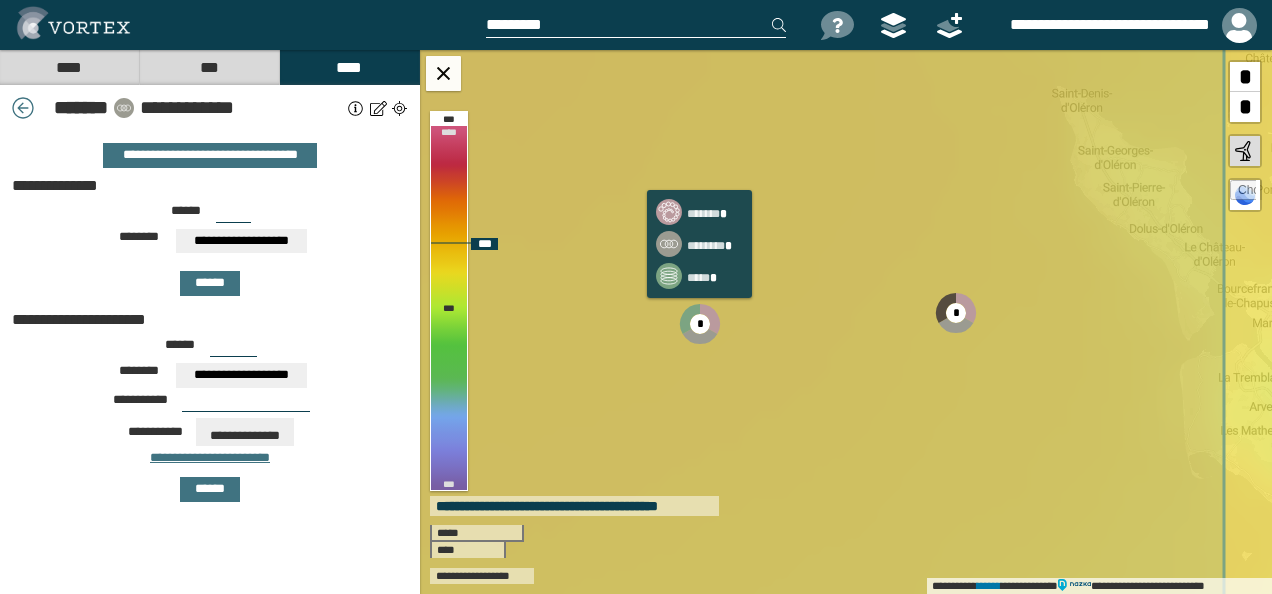 click 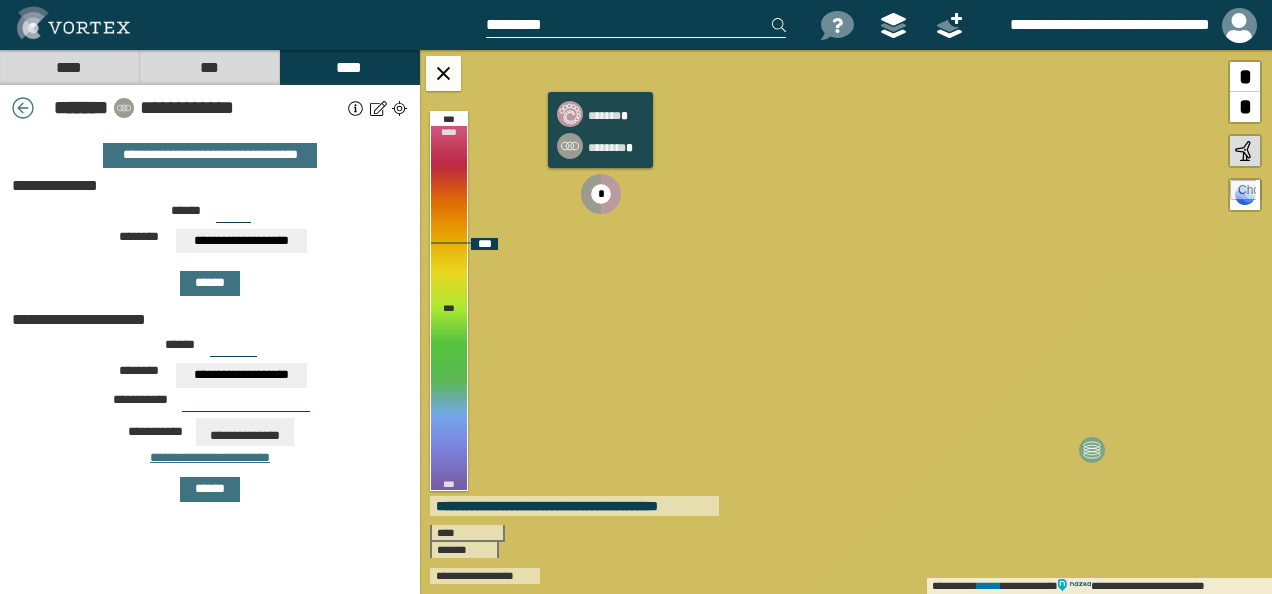 click 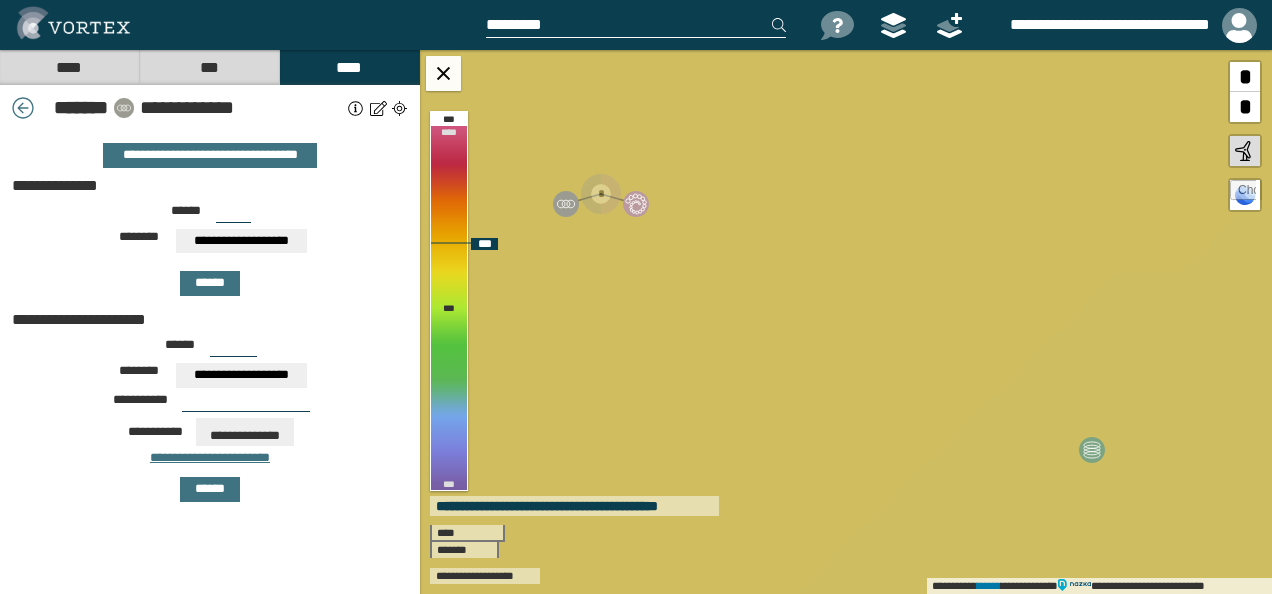 click 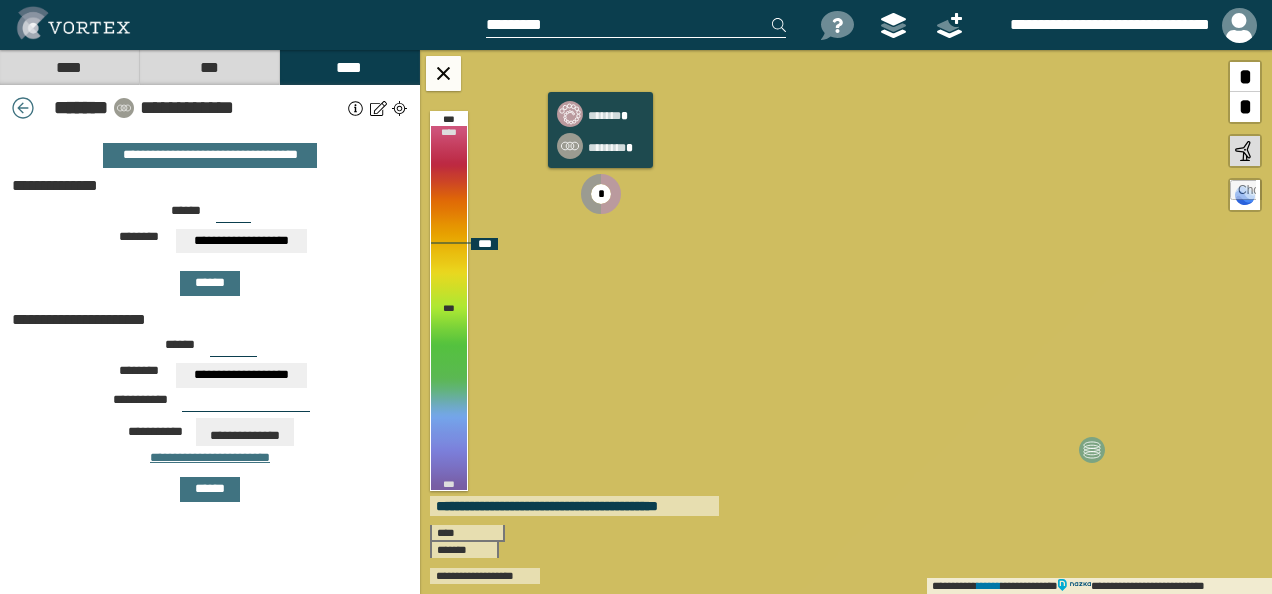 click 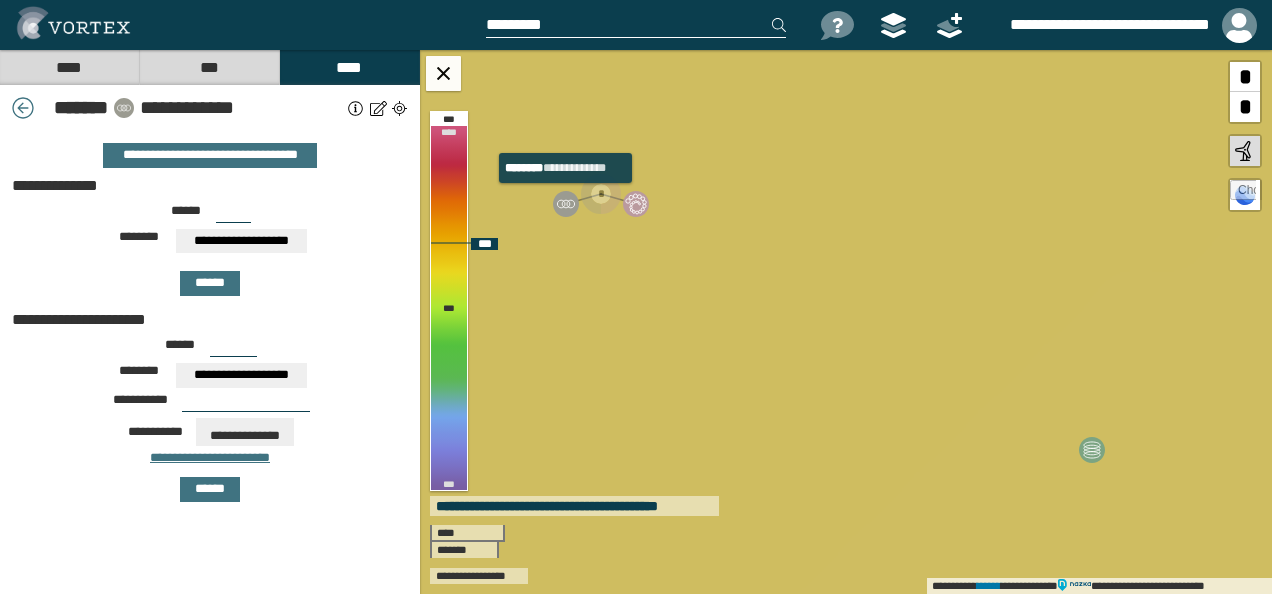 click at bounding box center [566, 204] 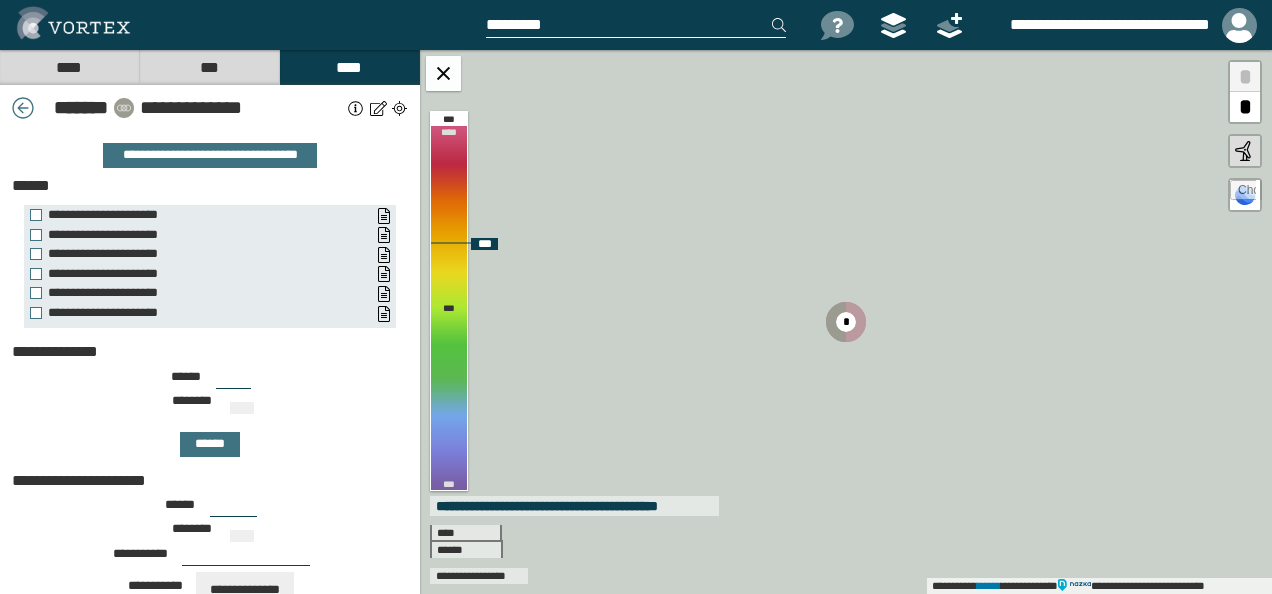 type on "***" 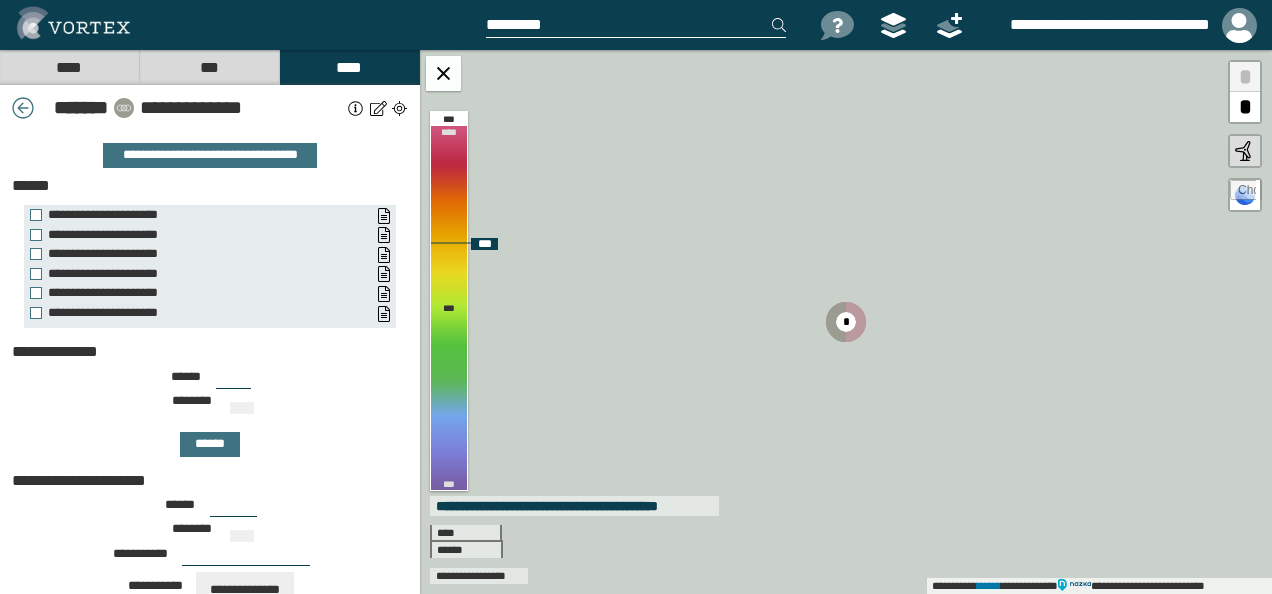 type on "***" 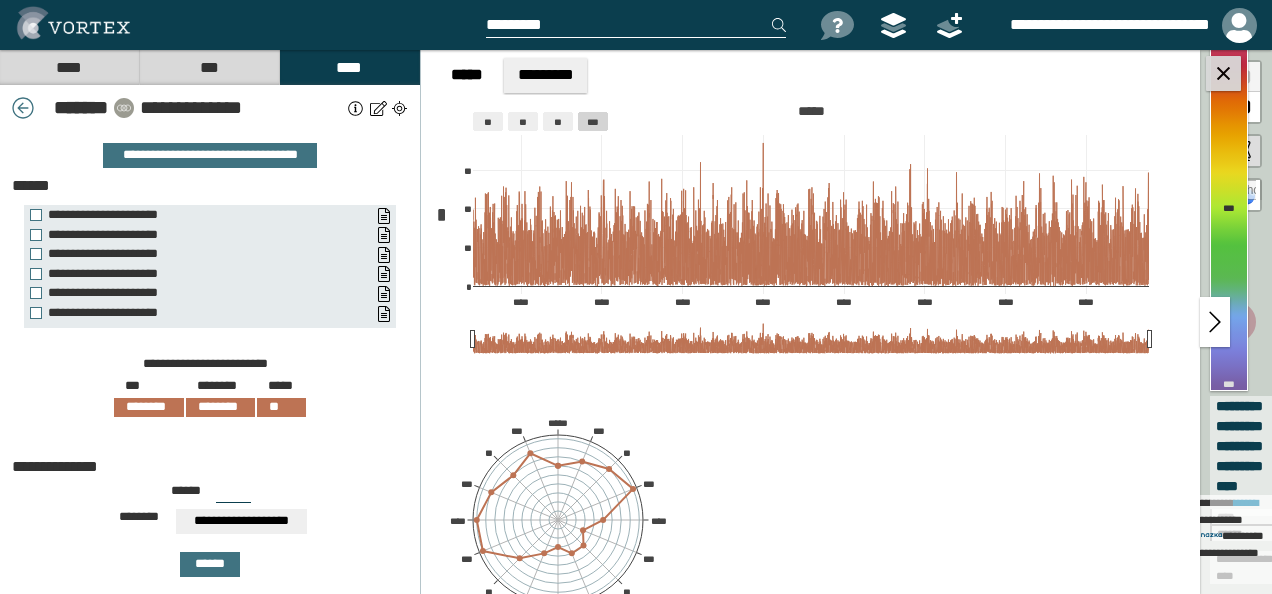 click at bounding box center (1223, 73) 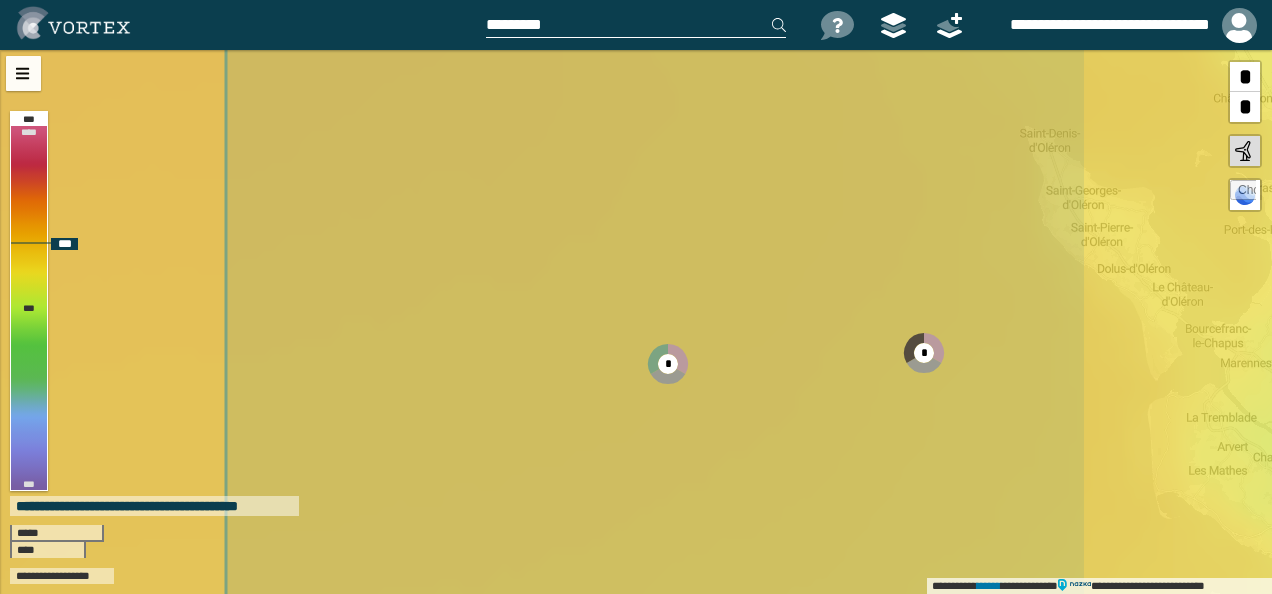 drag, startPoint x: 1070, startPoint y: 351, endPoint x: 755, endPoint y: 348, distance: 315.01428 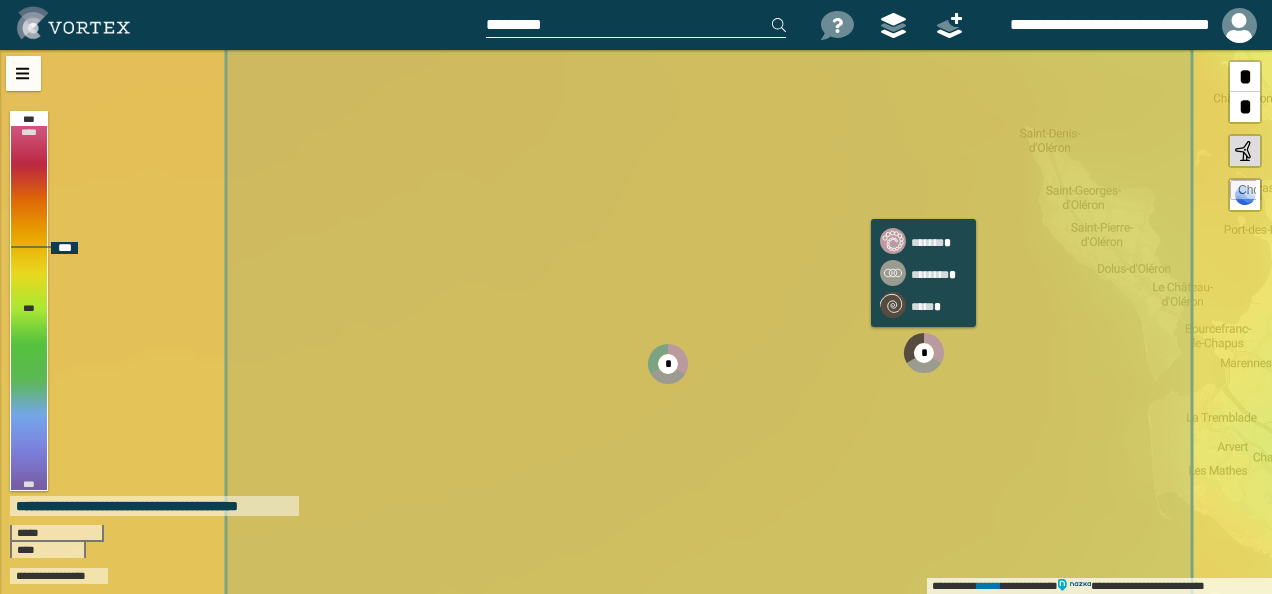 click on "*" at bounding box center [924, 353] 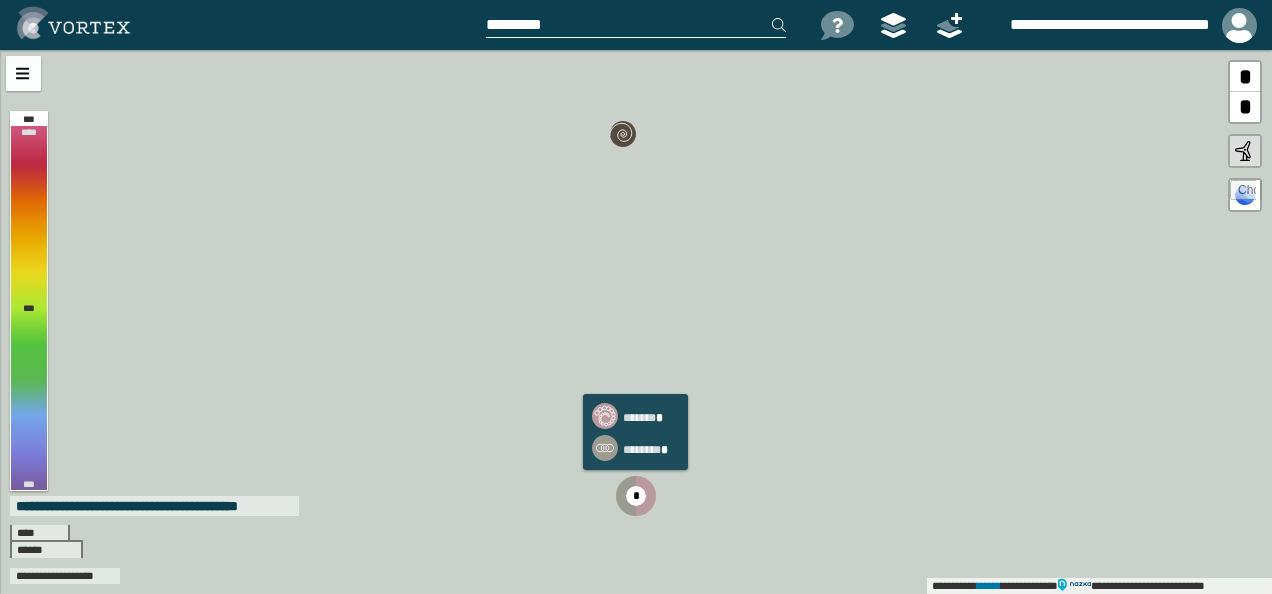 click 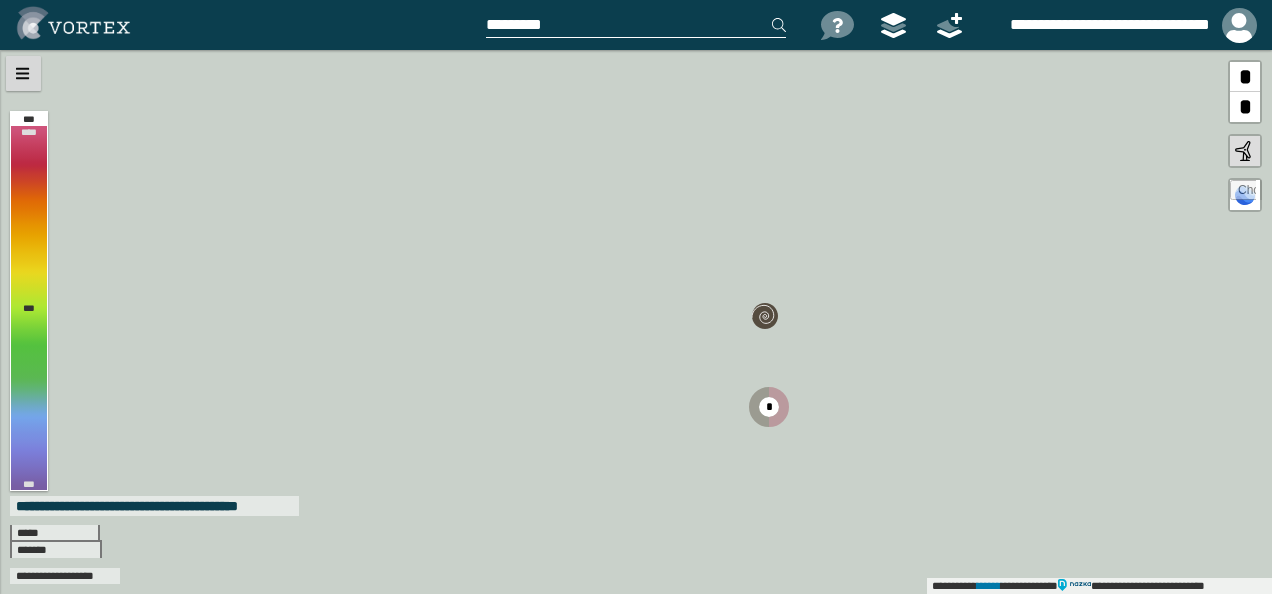 click at bounding box center [23, 73] 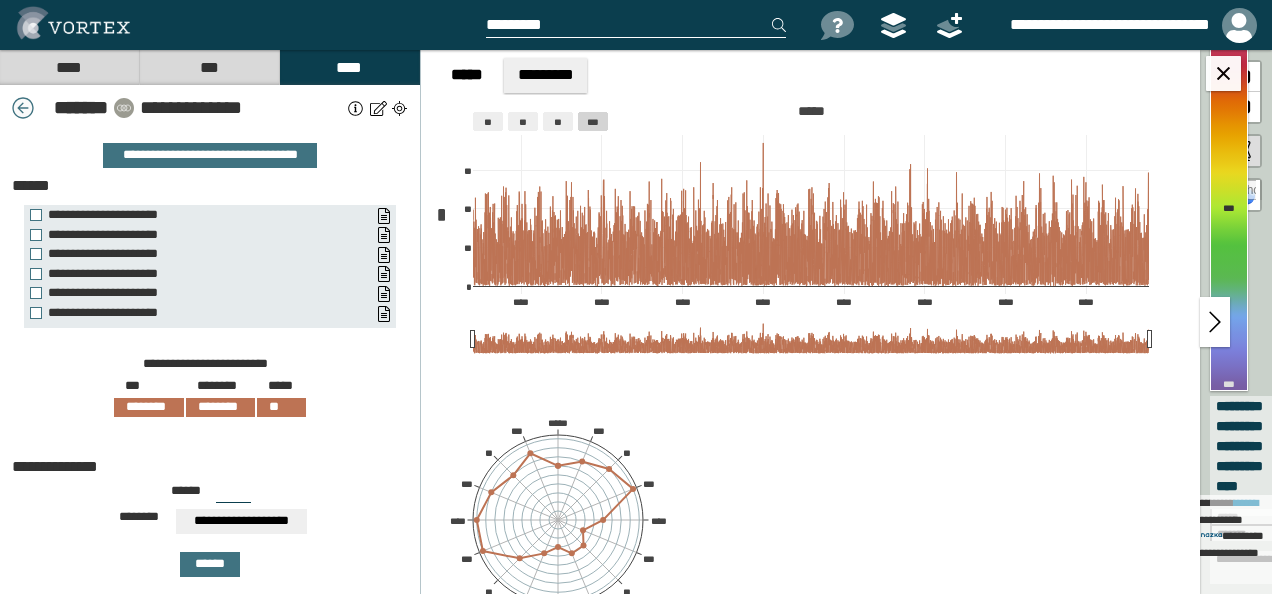 click at bounding box center [23, 108] 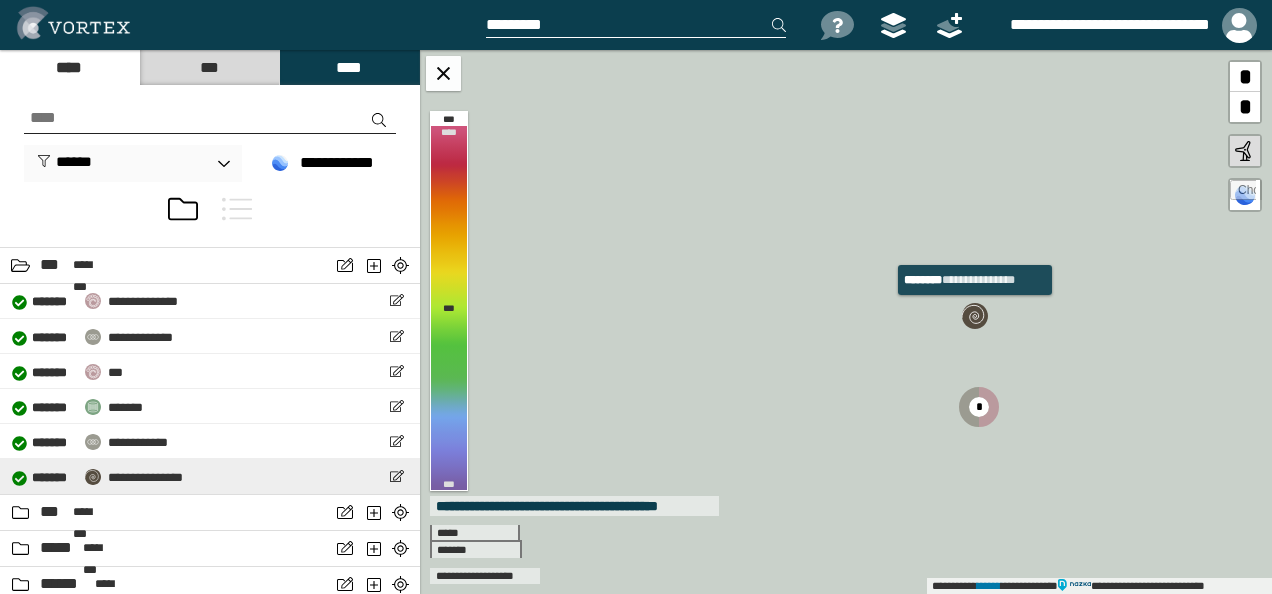 scroll, scrollTop: 200, scrollLeft: 0, axis: vertical 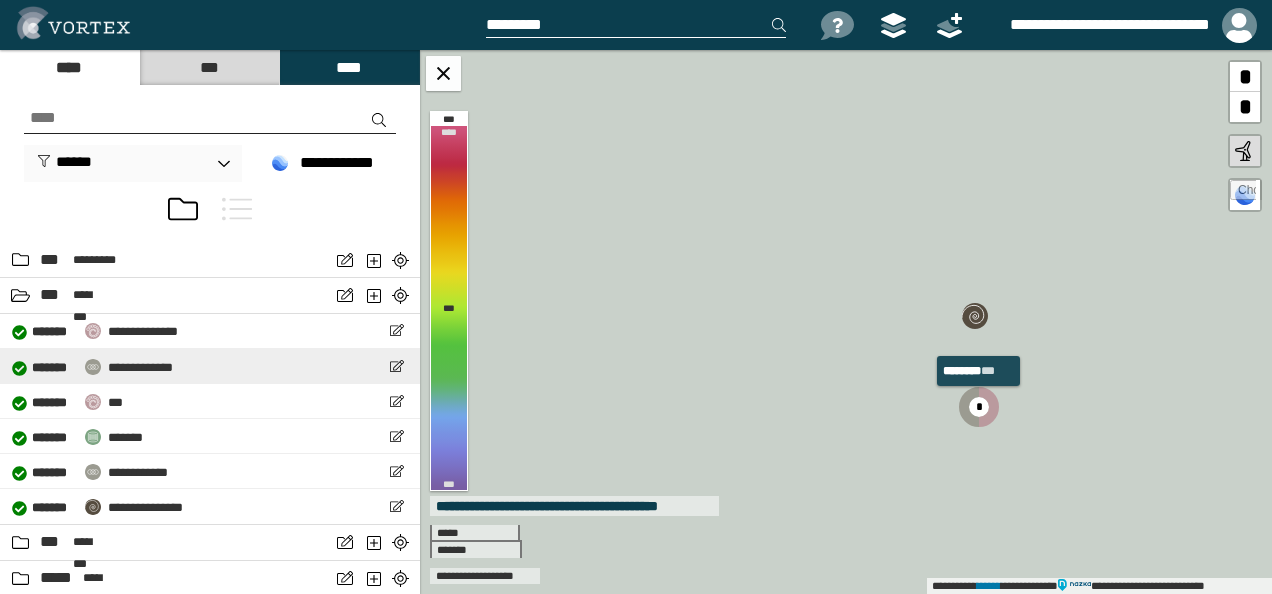 click at bounding box center (93, 367) 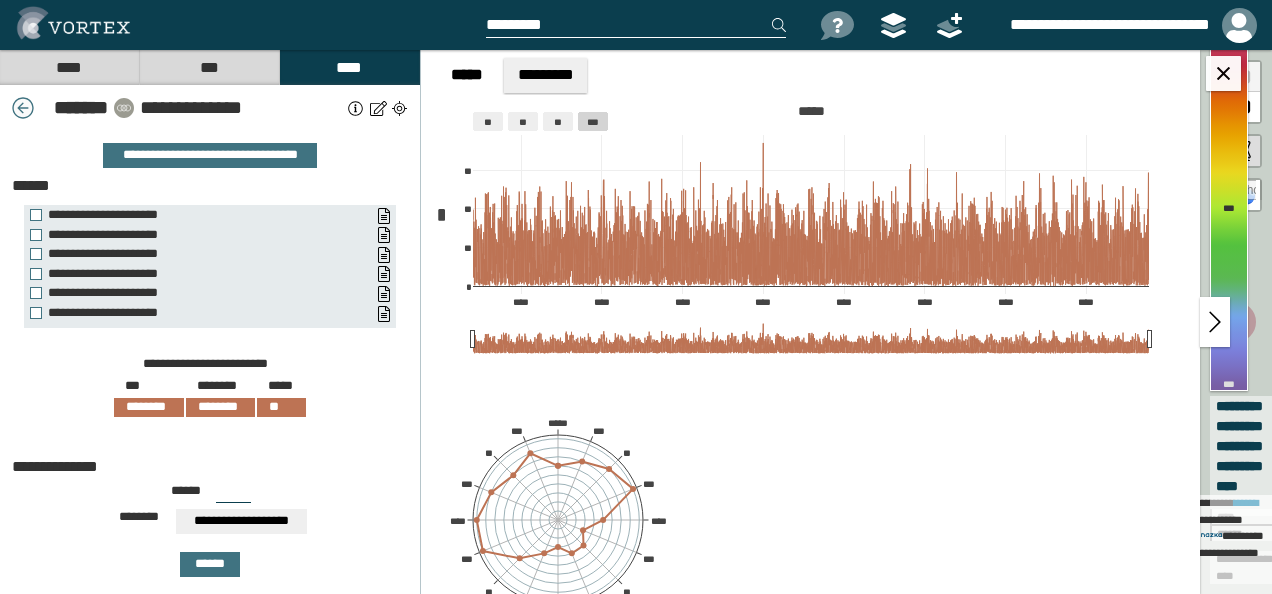 click at bounding box center (23, 108) 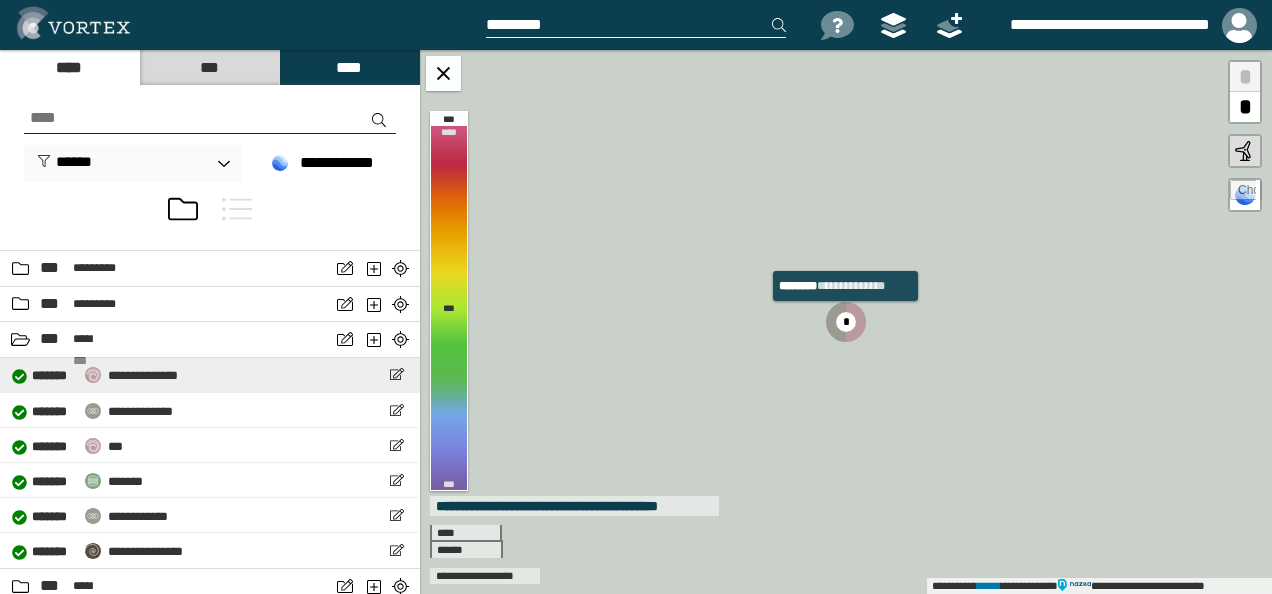 scroll, scrollTop: 200, scrollLeft: 0, axis: vertical 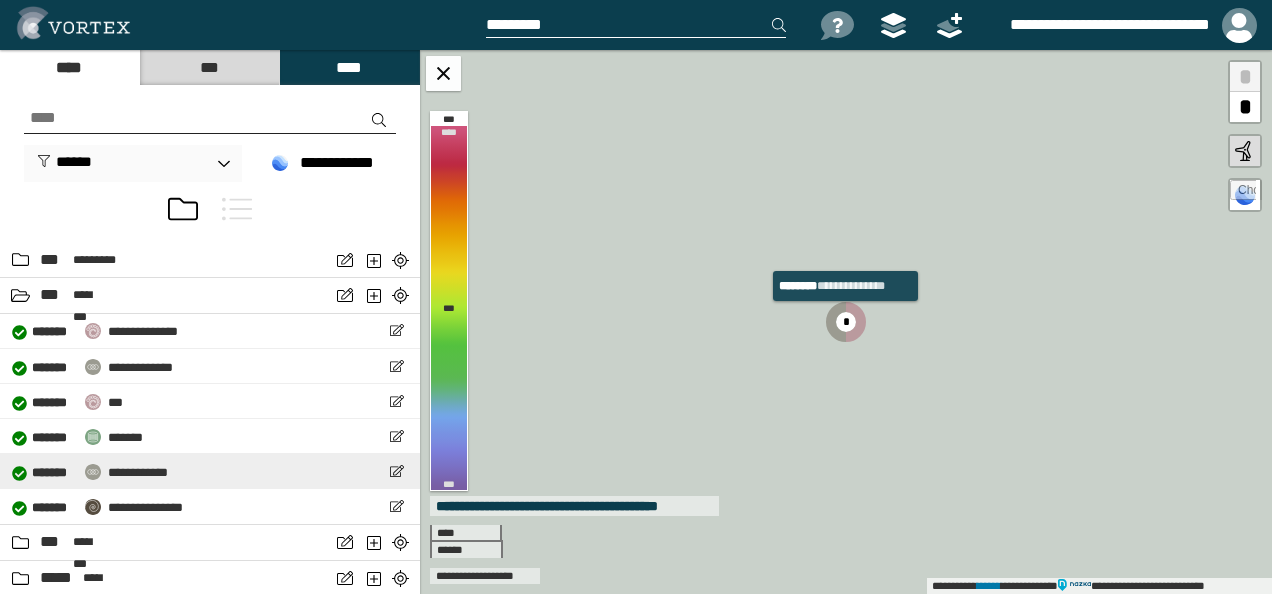click at bounding box center [93, 472] 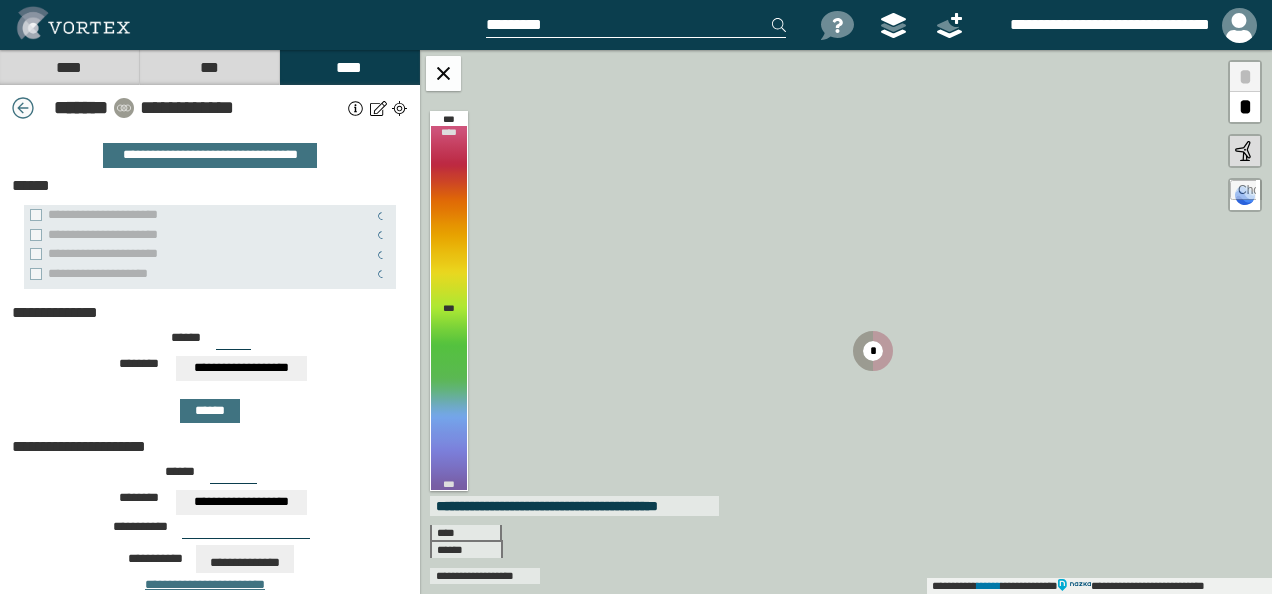 click at bounding box center [23, 108] 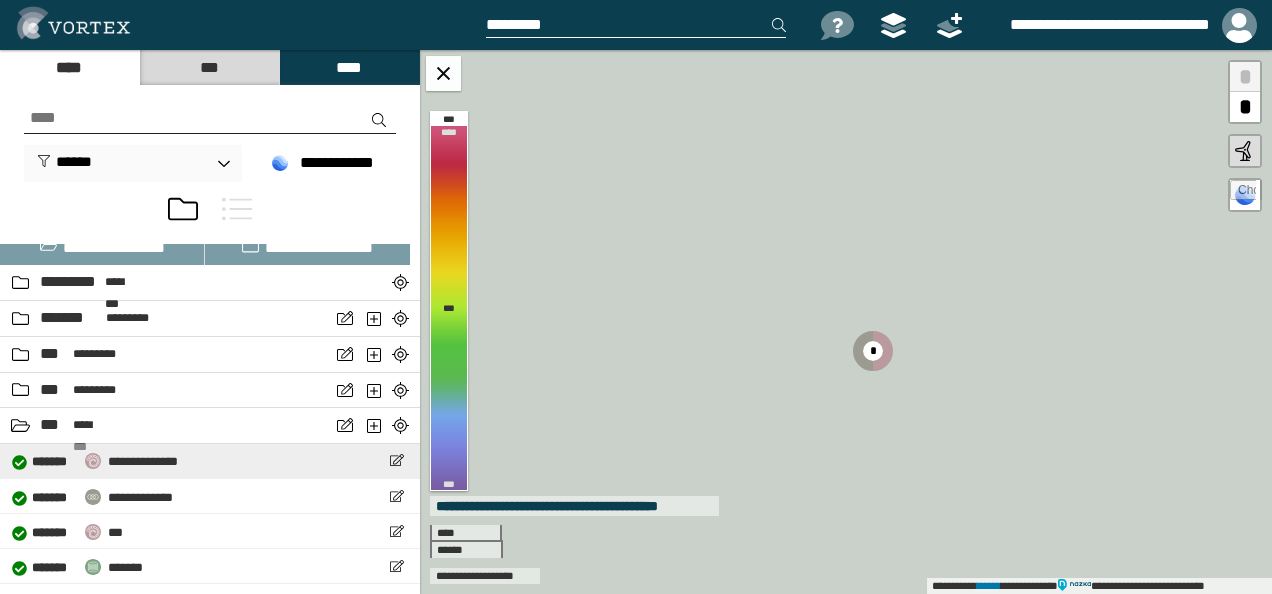 scroll, scrollTop: 200, scrollLeft: 0, axis: vertical 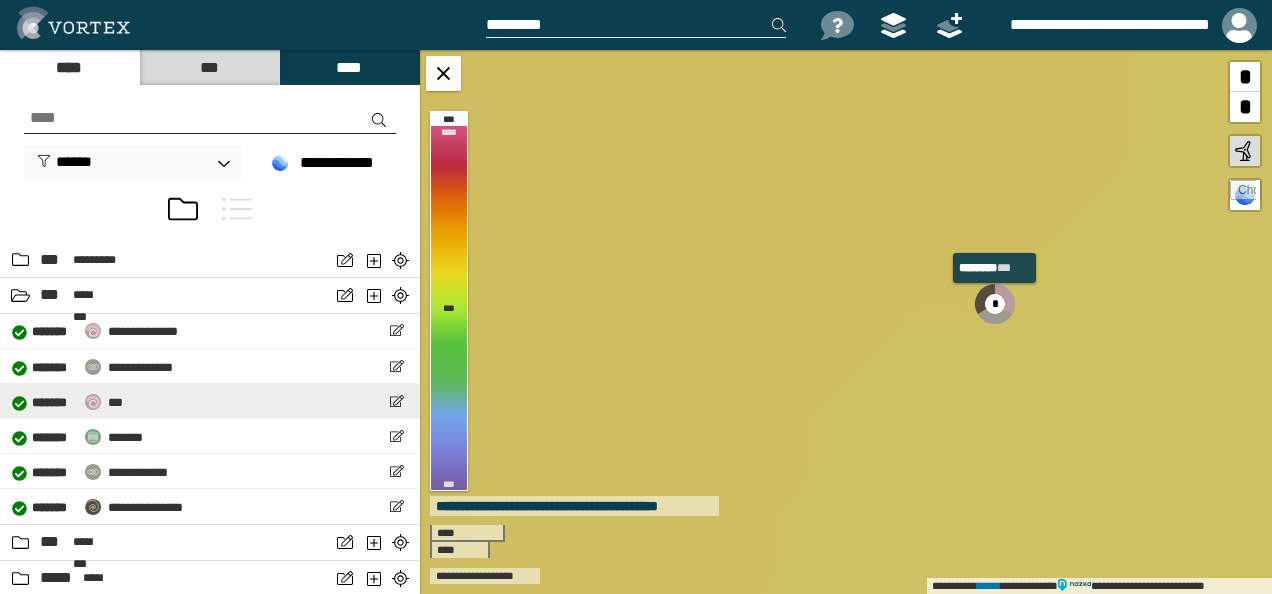 click on "* ******" at bounding box center [54, 403] 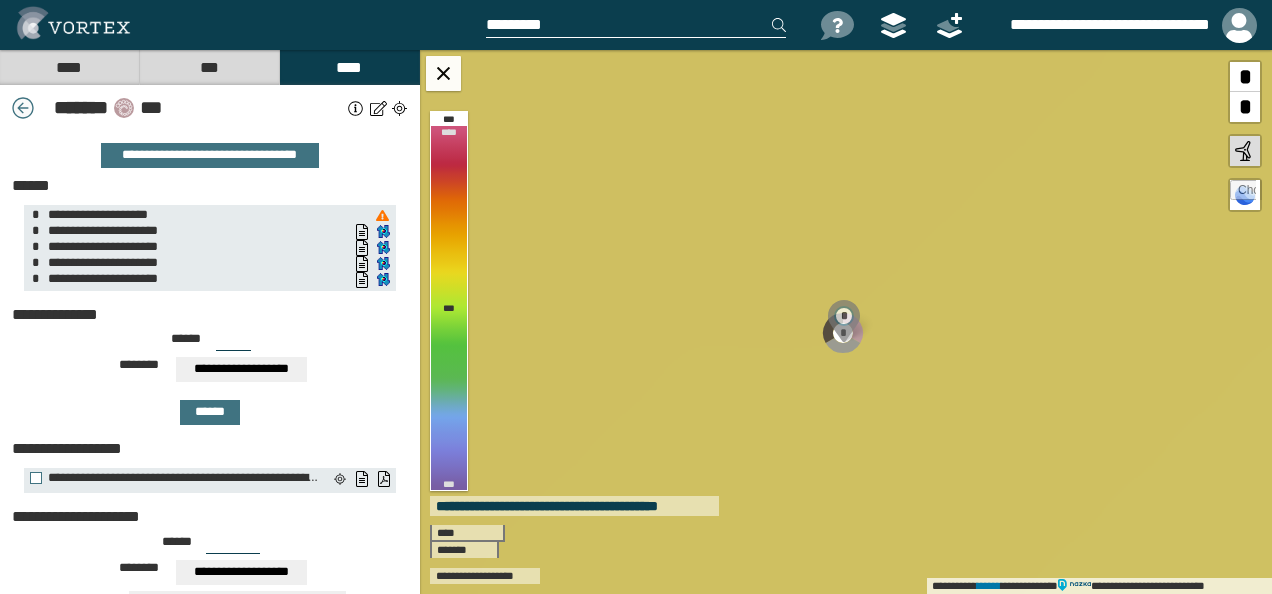 click at bounding box center (23, 108) 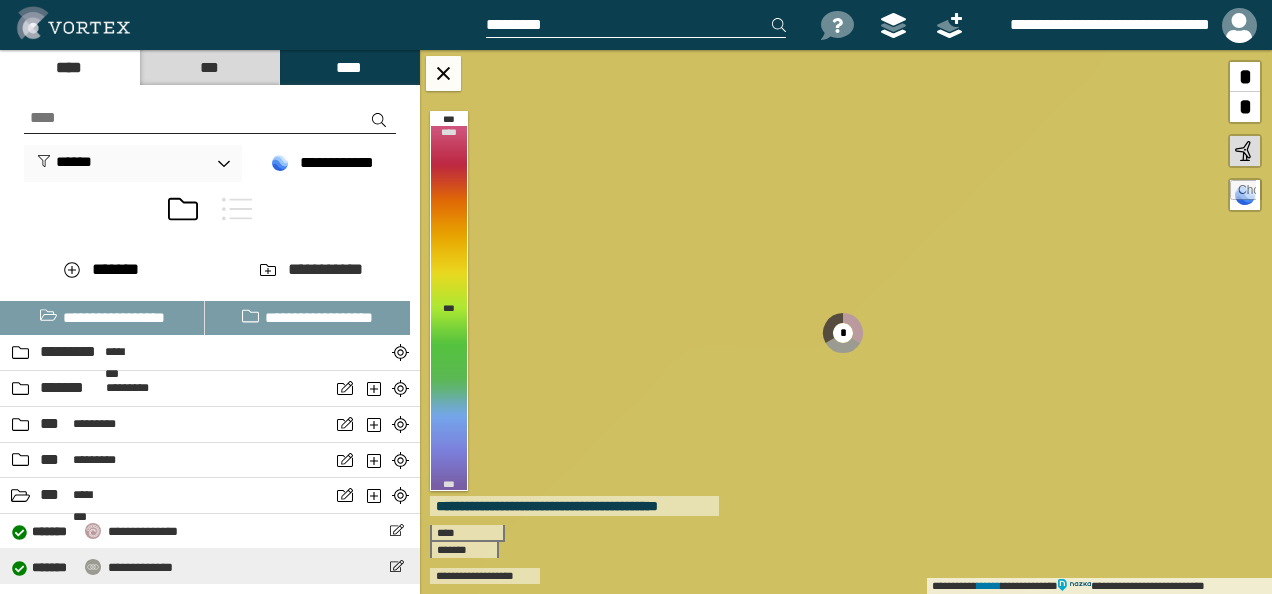 click at bounding box center [93, 567] 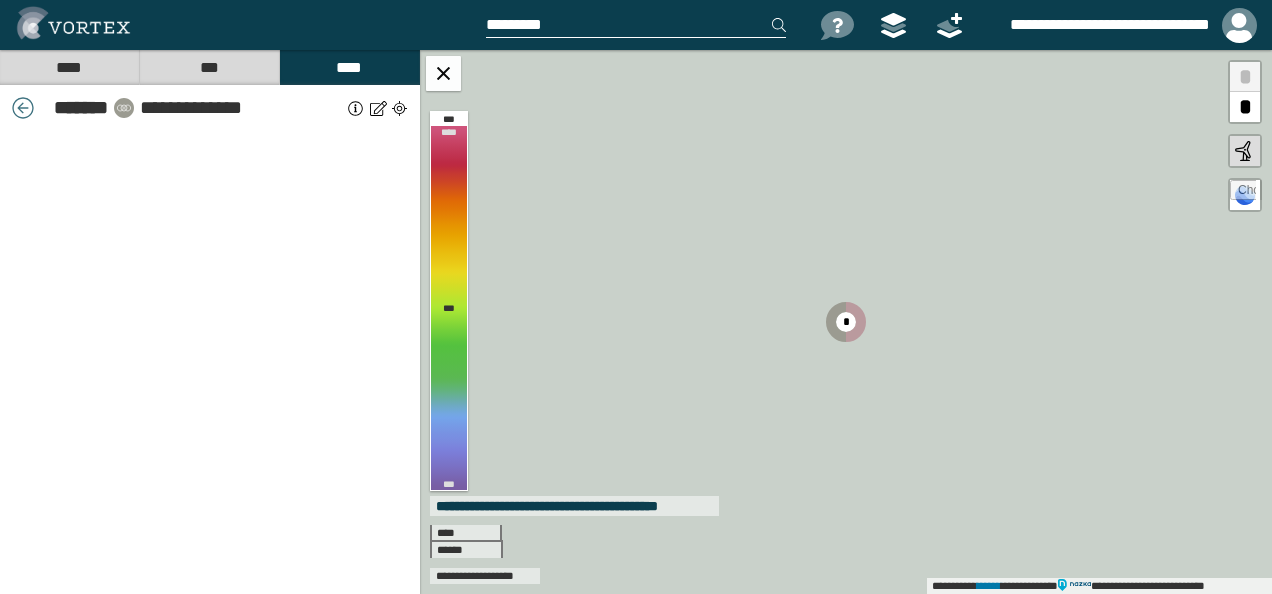 click at bounding box center (23, 108) 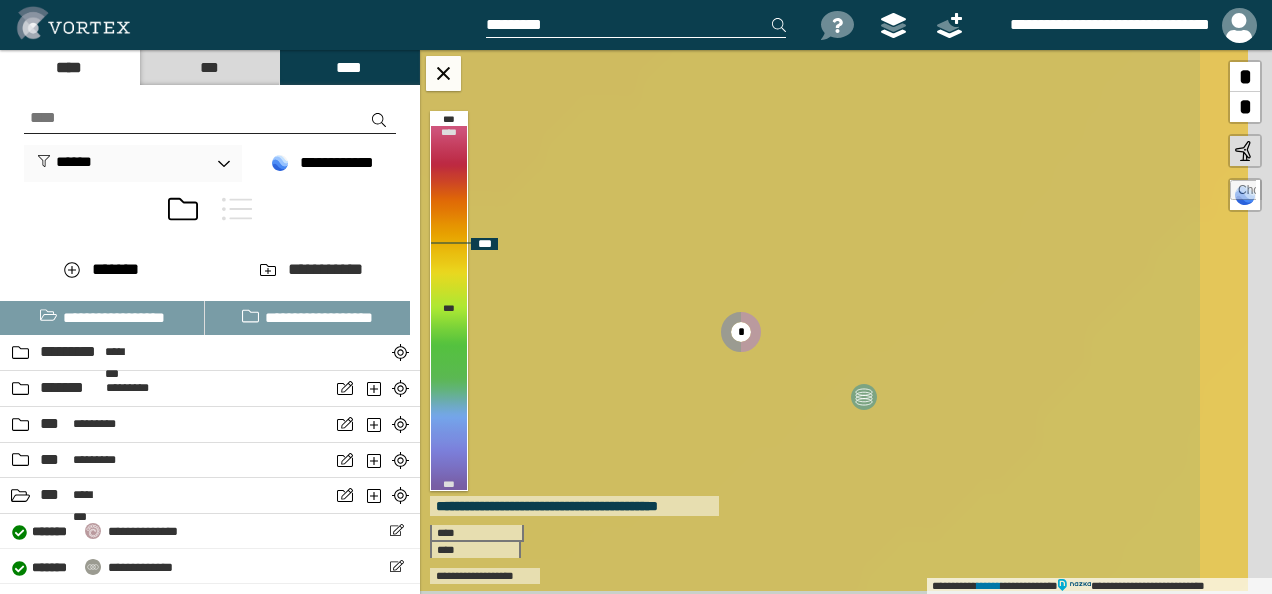 drag, startPoint x: 1072, startPoint y: 334, endPoint x: 915, endPoint y: 320, distance: 157.62297 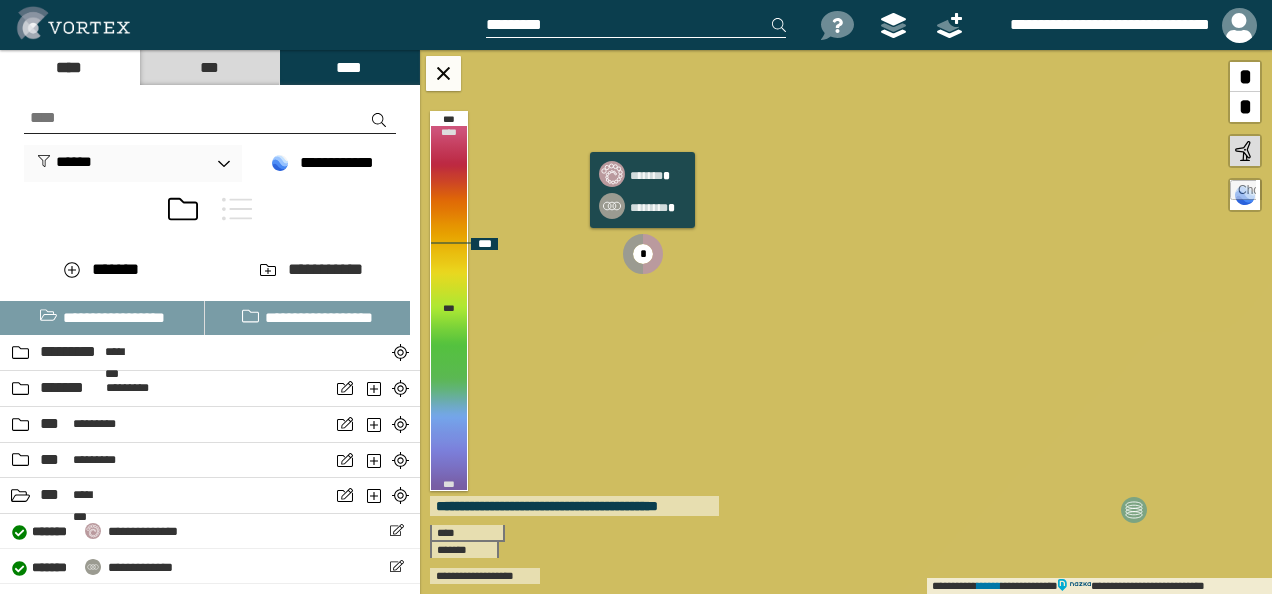 click on "*" at bounding box center (643, 254) 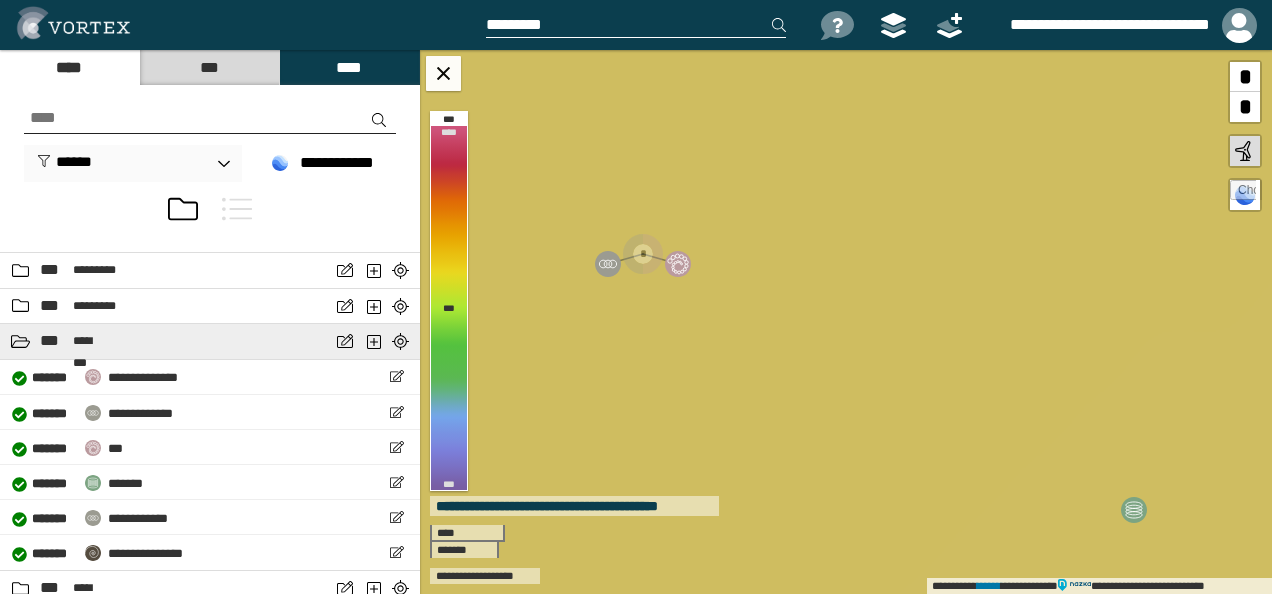 scroll, scrollTop: 200, scrollLeft: 0, axis: vertical 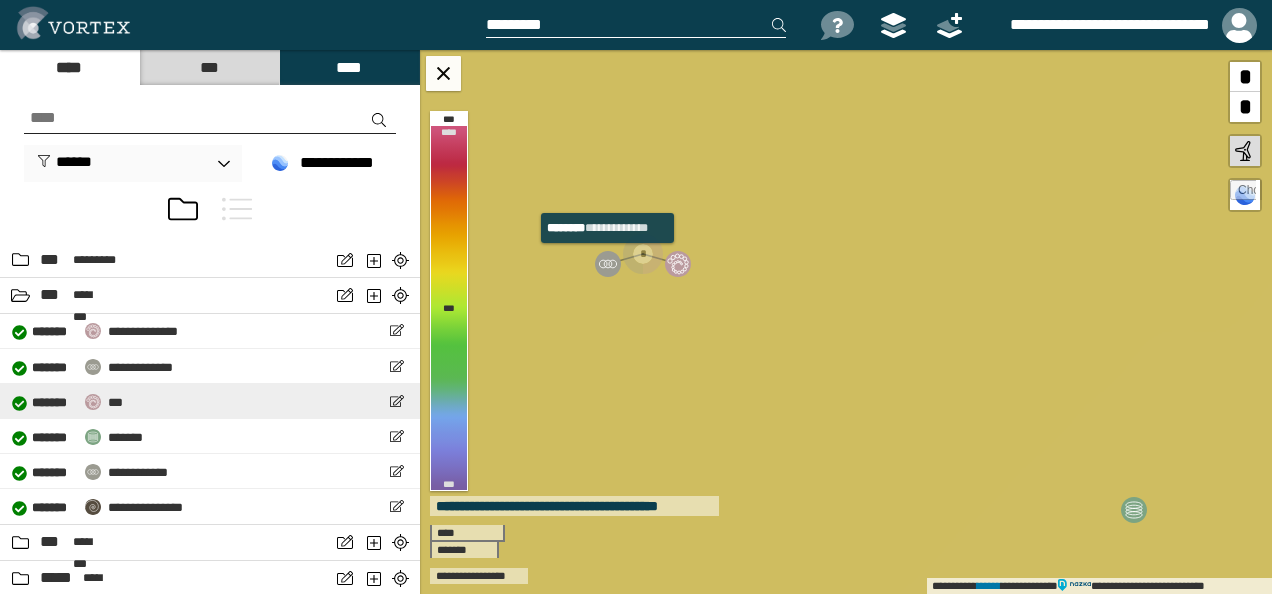 click on "* ******" at bounding box center (54, 403) 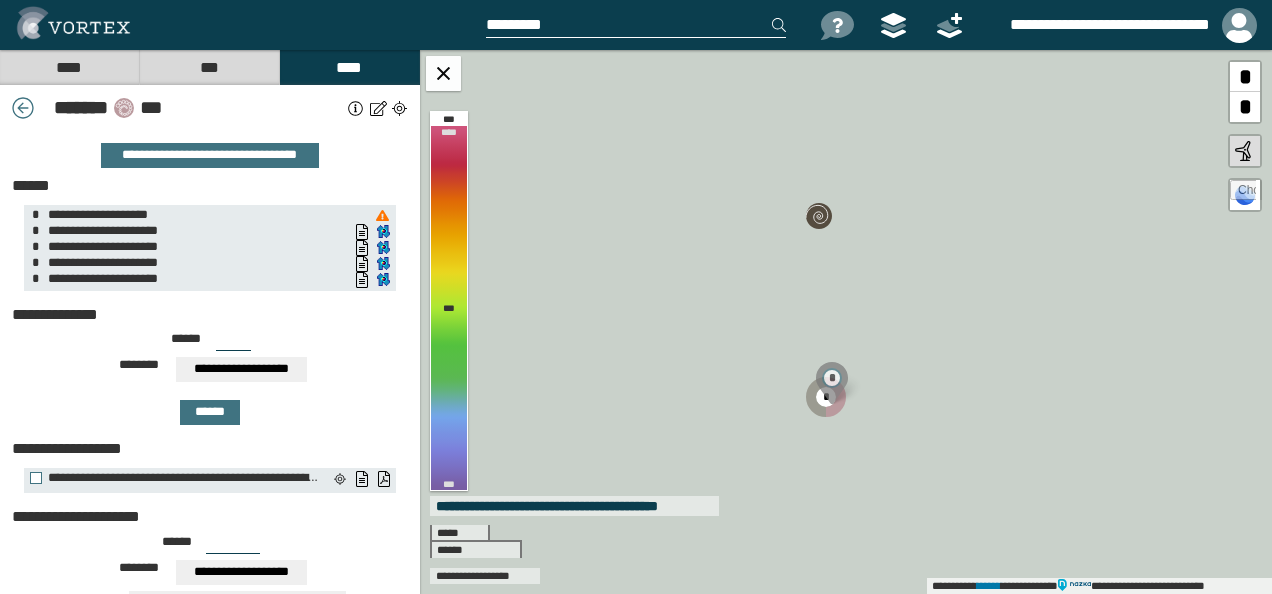 click 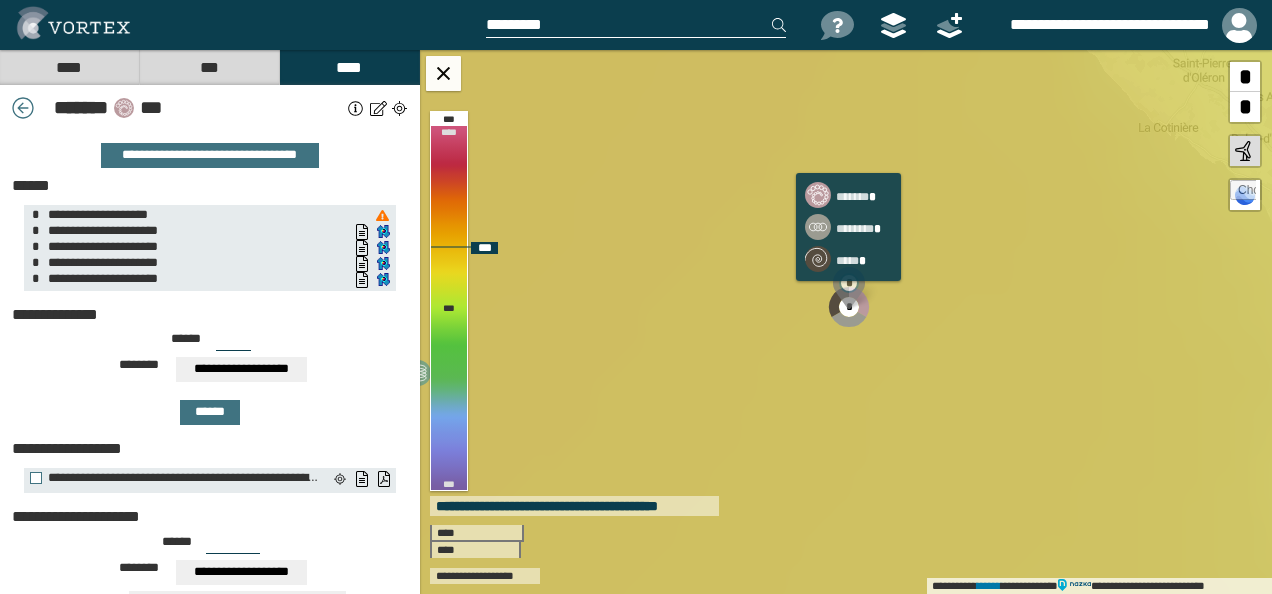 click on "*" at bounding box center (849, 307) 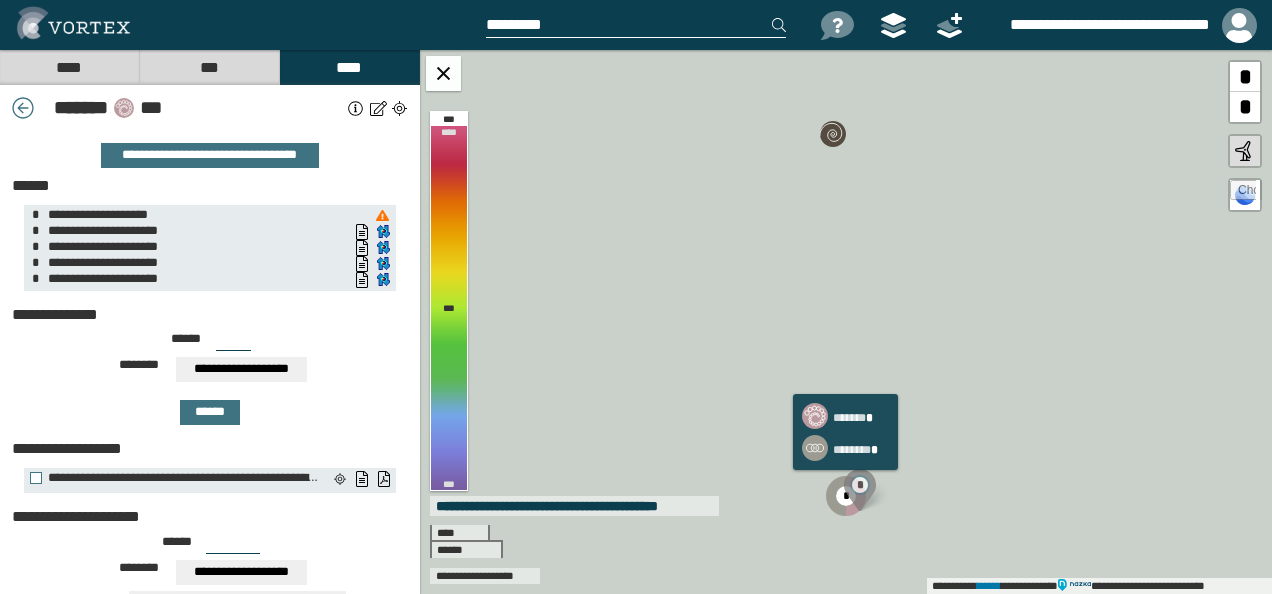 click on "*" at bounding box center (846, 496) 